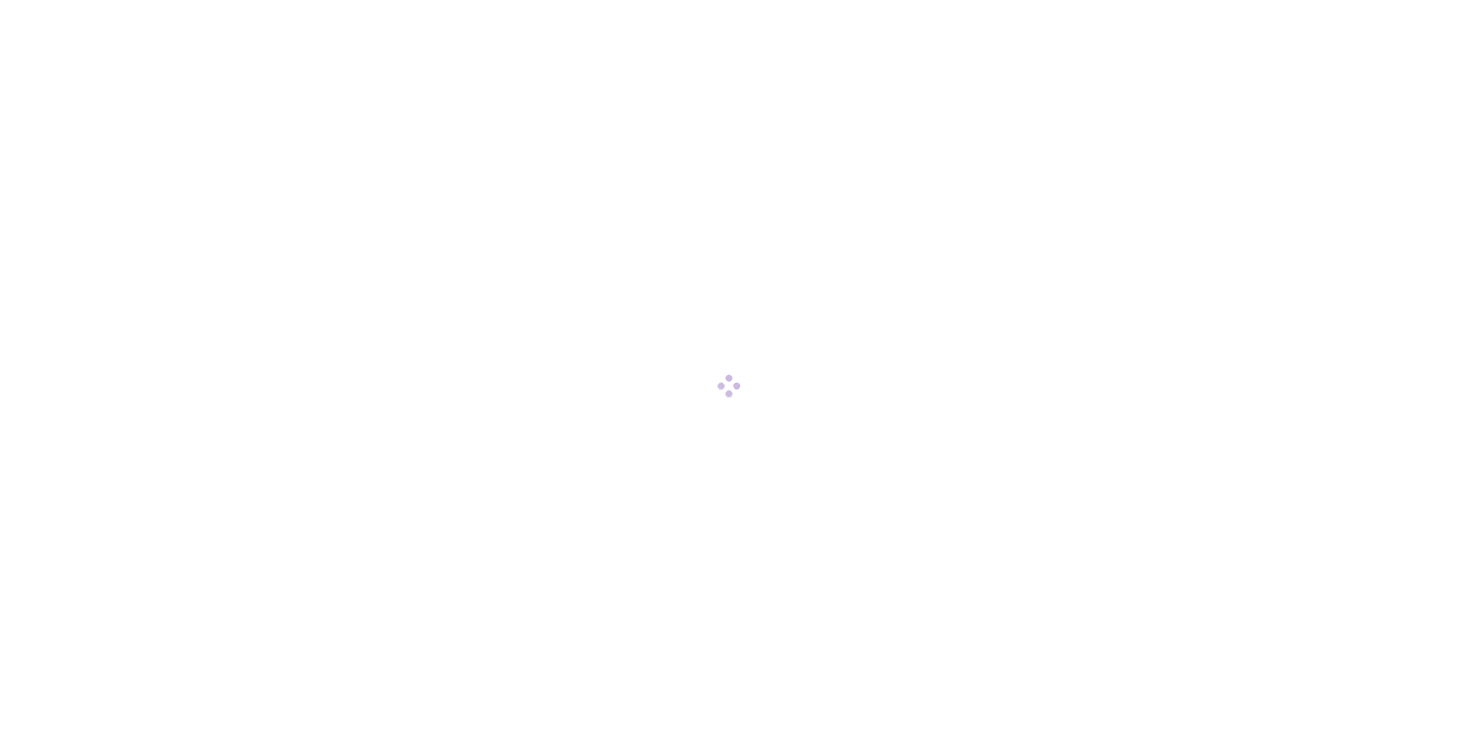 scroll, scrollTop: 0, scrollLeft: 0, axis: both 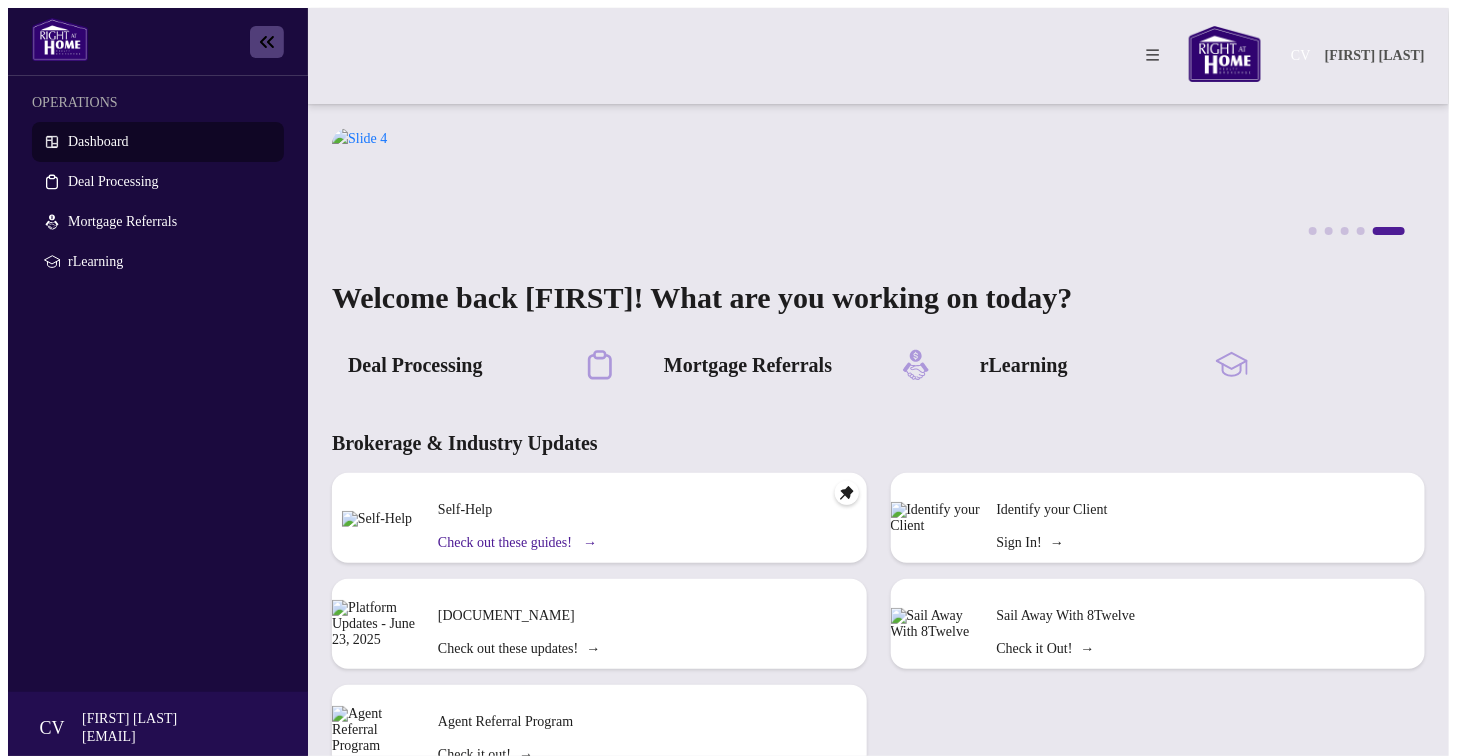 click on "Check out these guides! →" at bounding box center [516, 543] 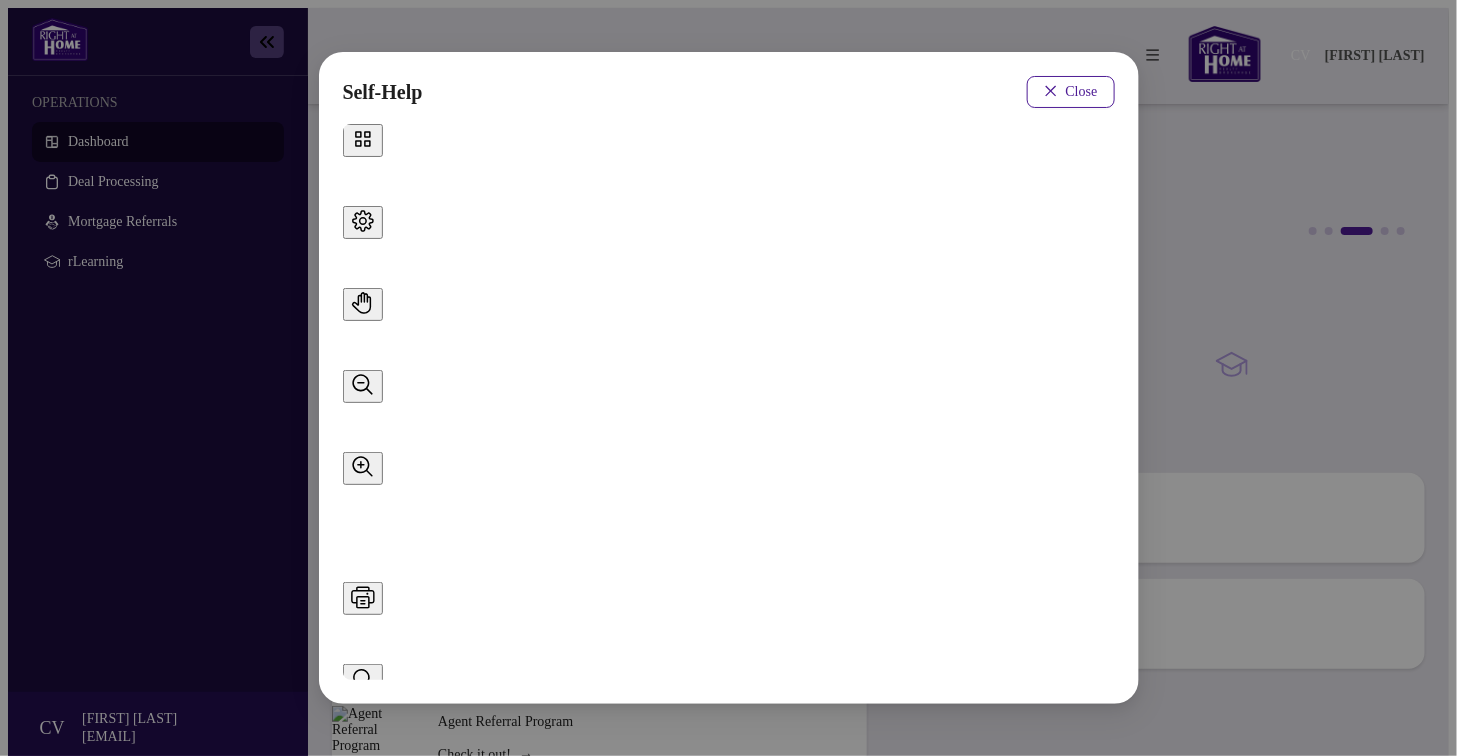 scroll, scrollTop: 297, scrollLeft: 0, axis: vertical 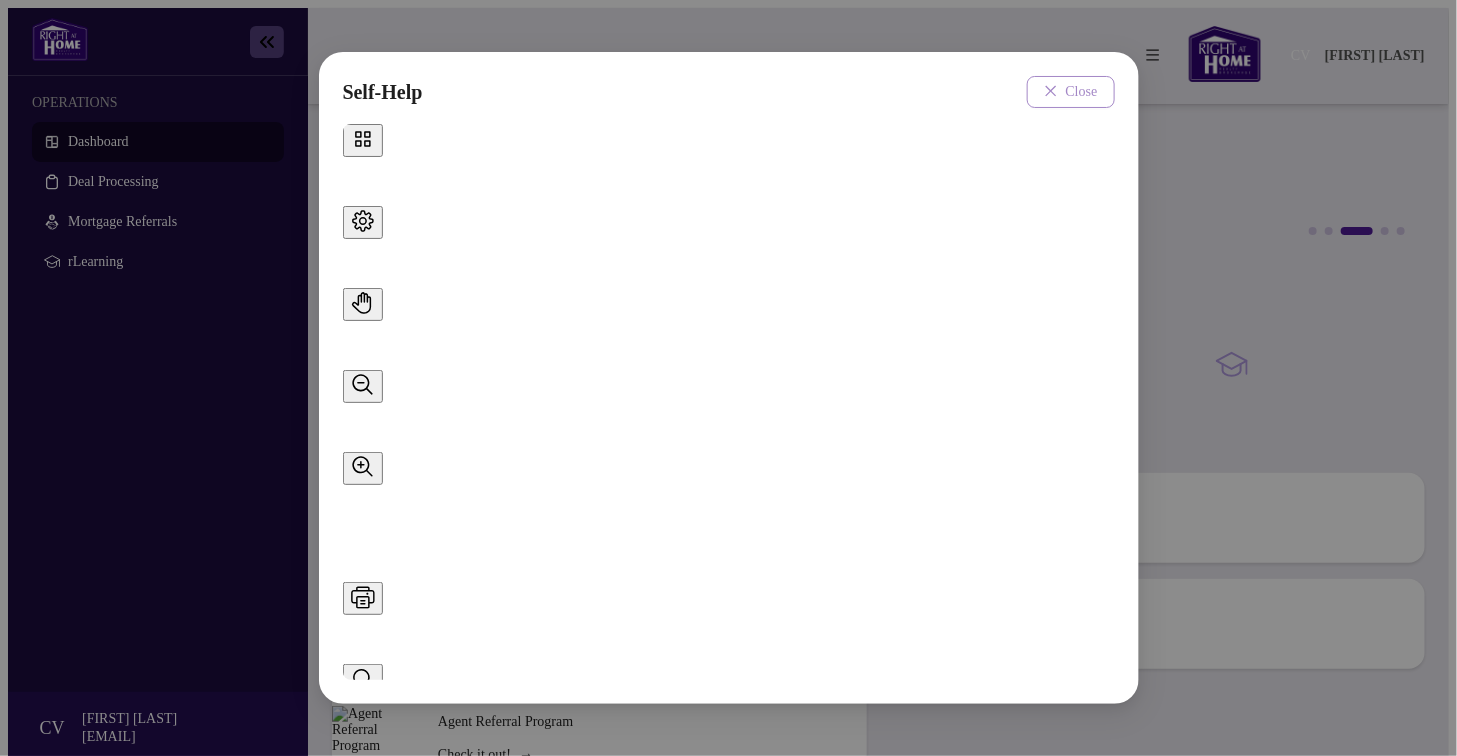 click at bounding box center [1051, 91] 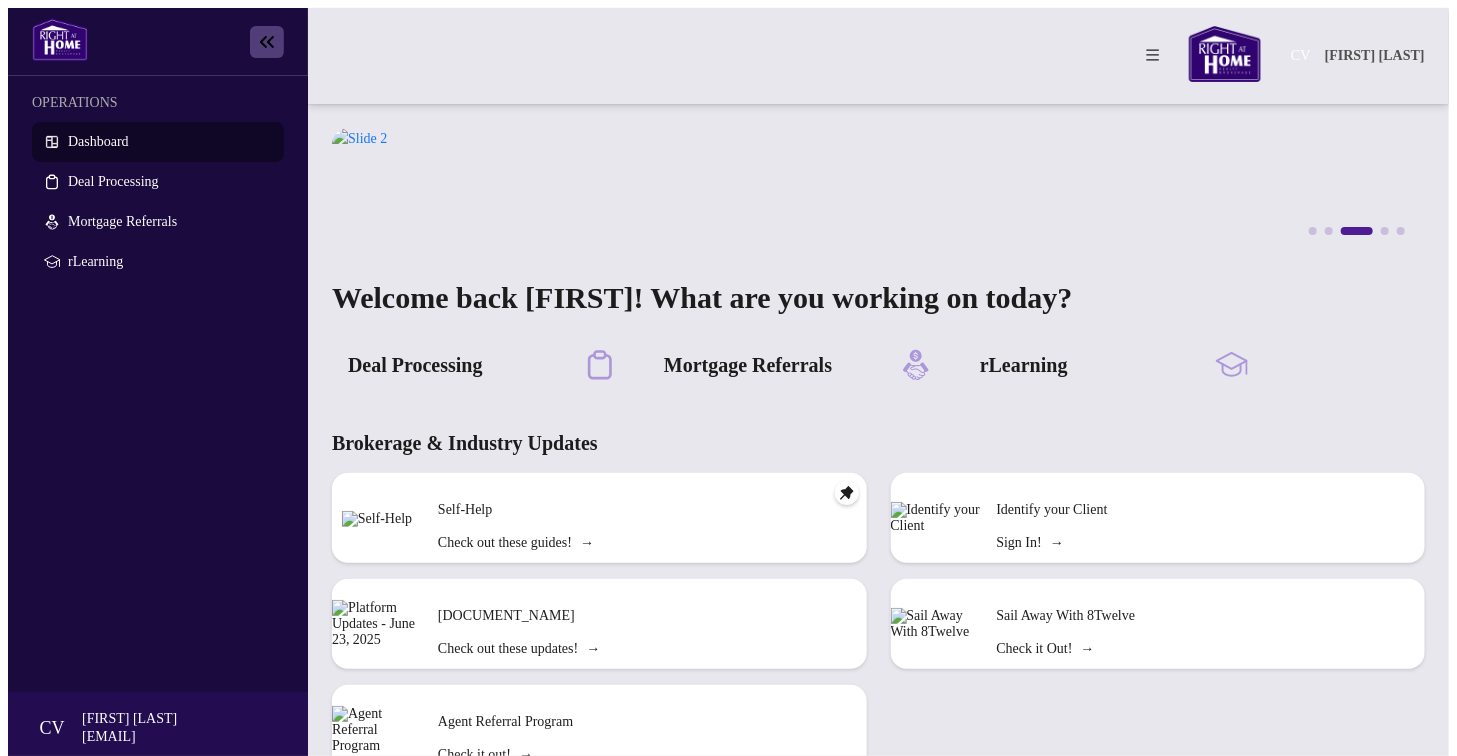 click on "Deal Processing" at bounding box center [415, 365] 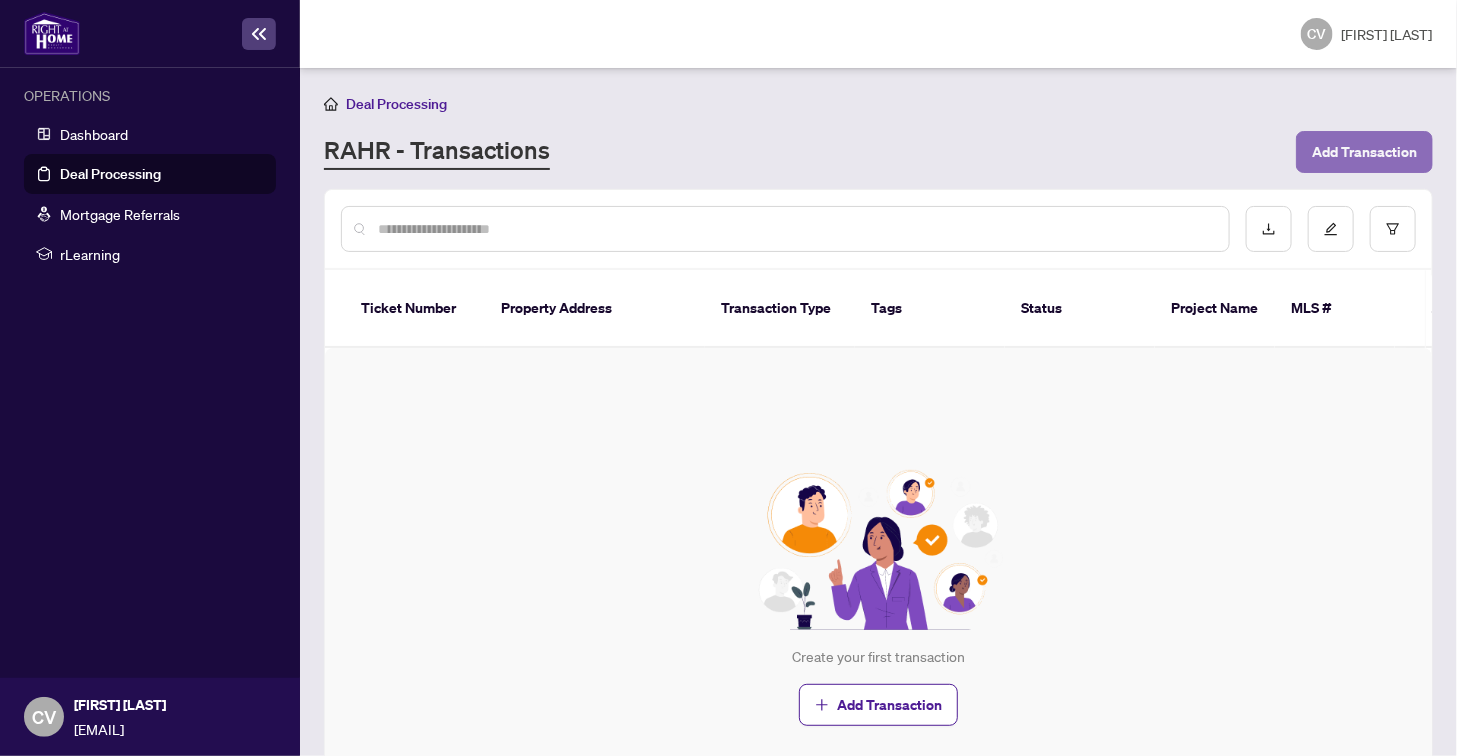 click on "Add Transaction" at bounding box center (1364, 152) 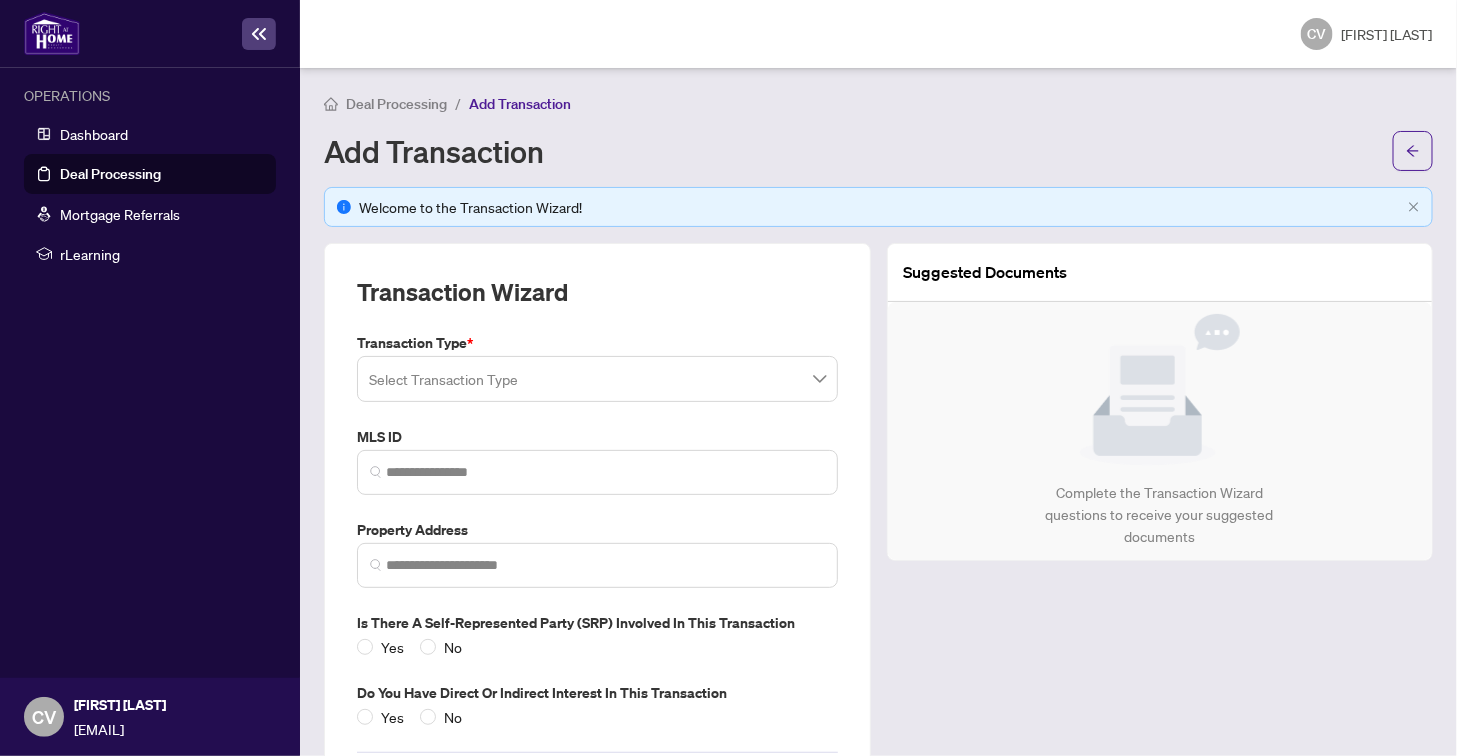 click at bounding box center (597, 379) 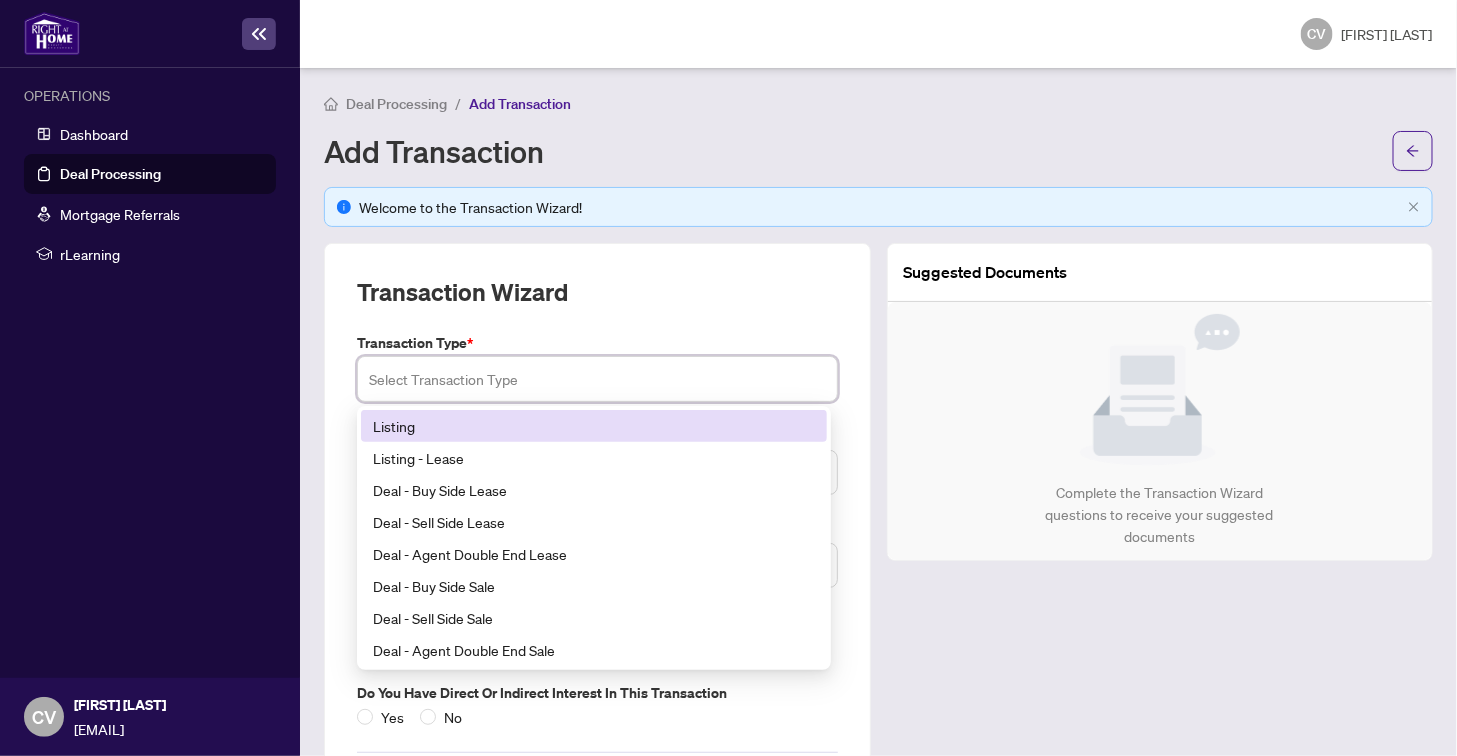 click on "Listing" at bounding box center [594, 426] 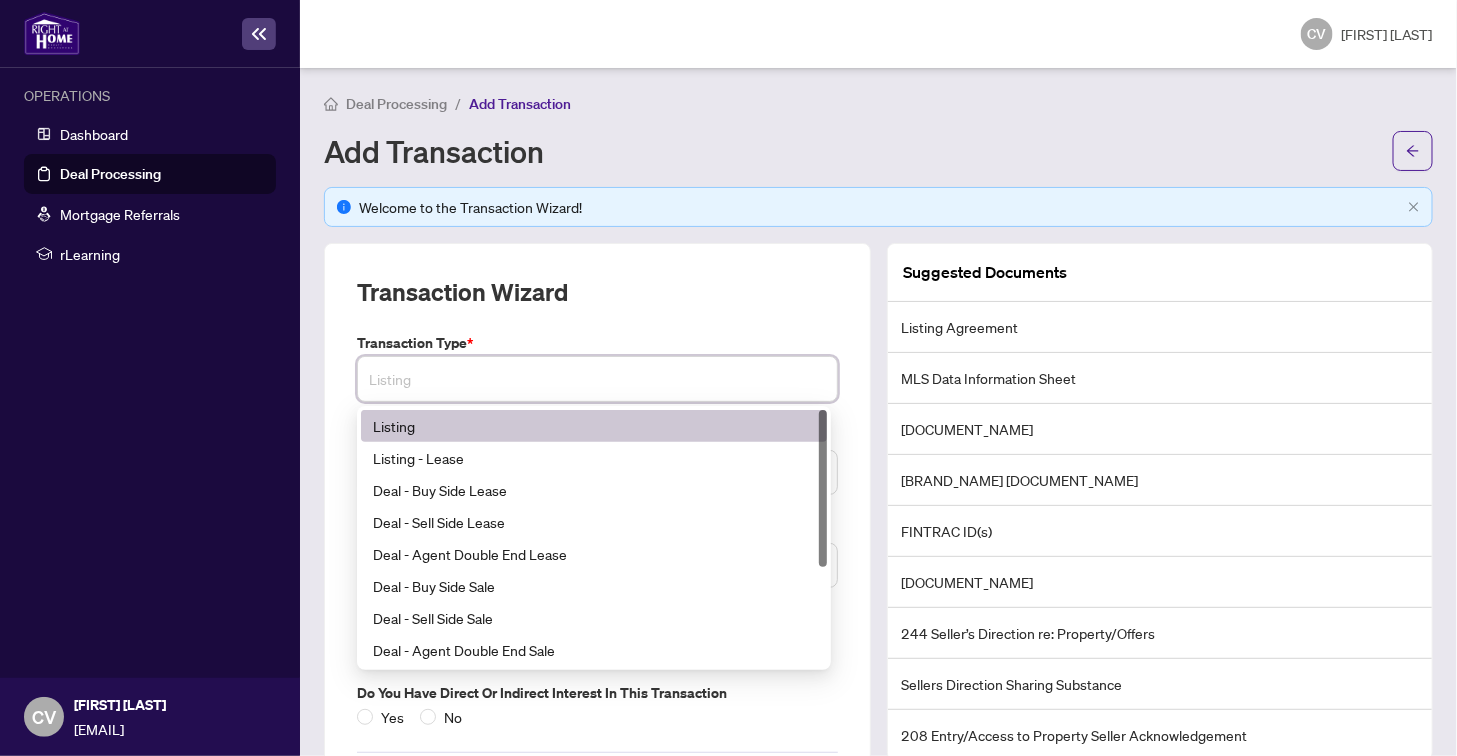 click on "Listing" at bounding box center (594, 426) 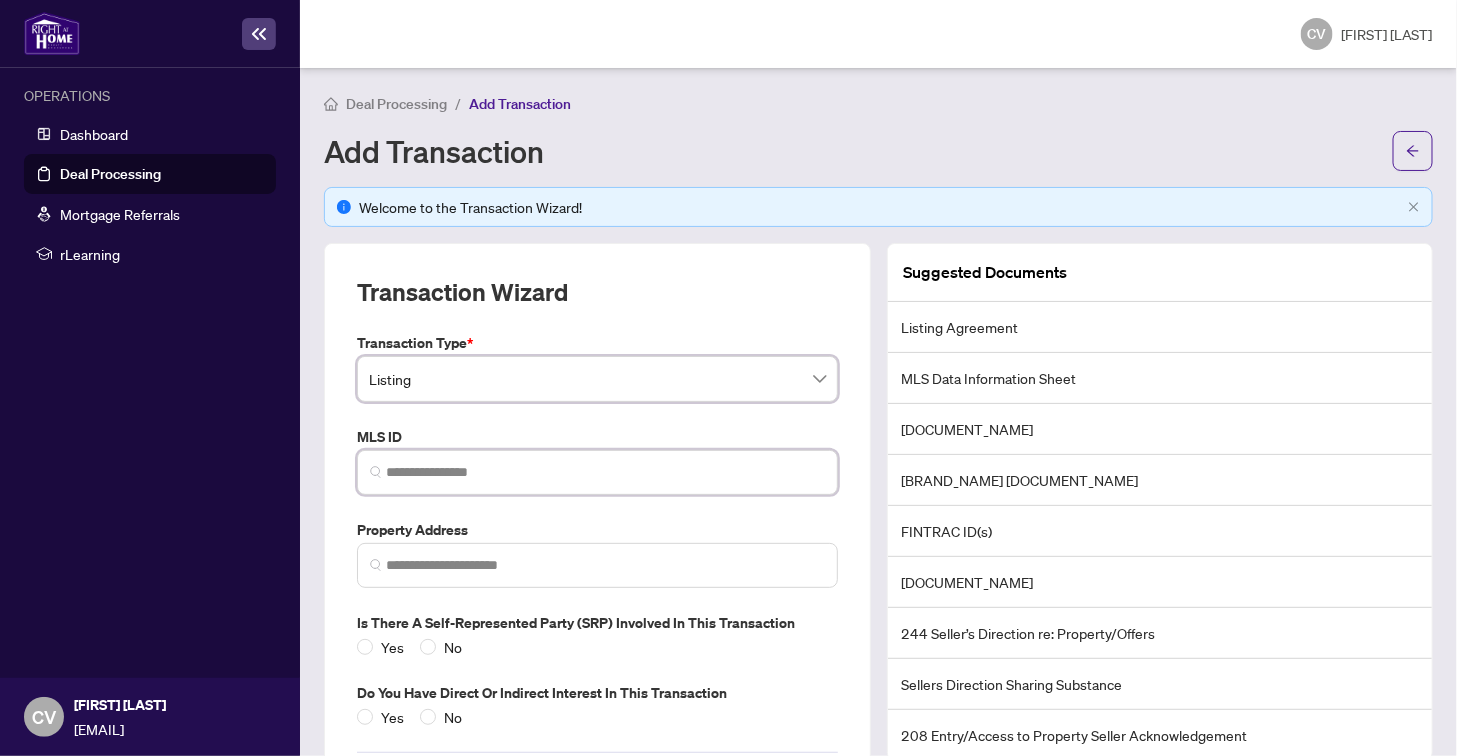 click at bounding box center (605, 472) 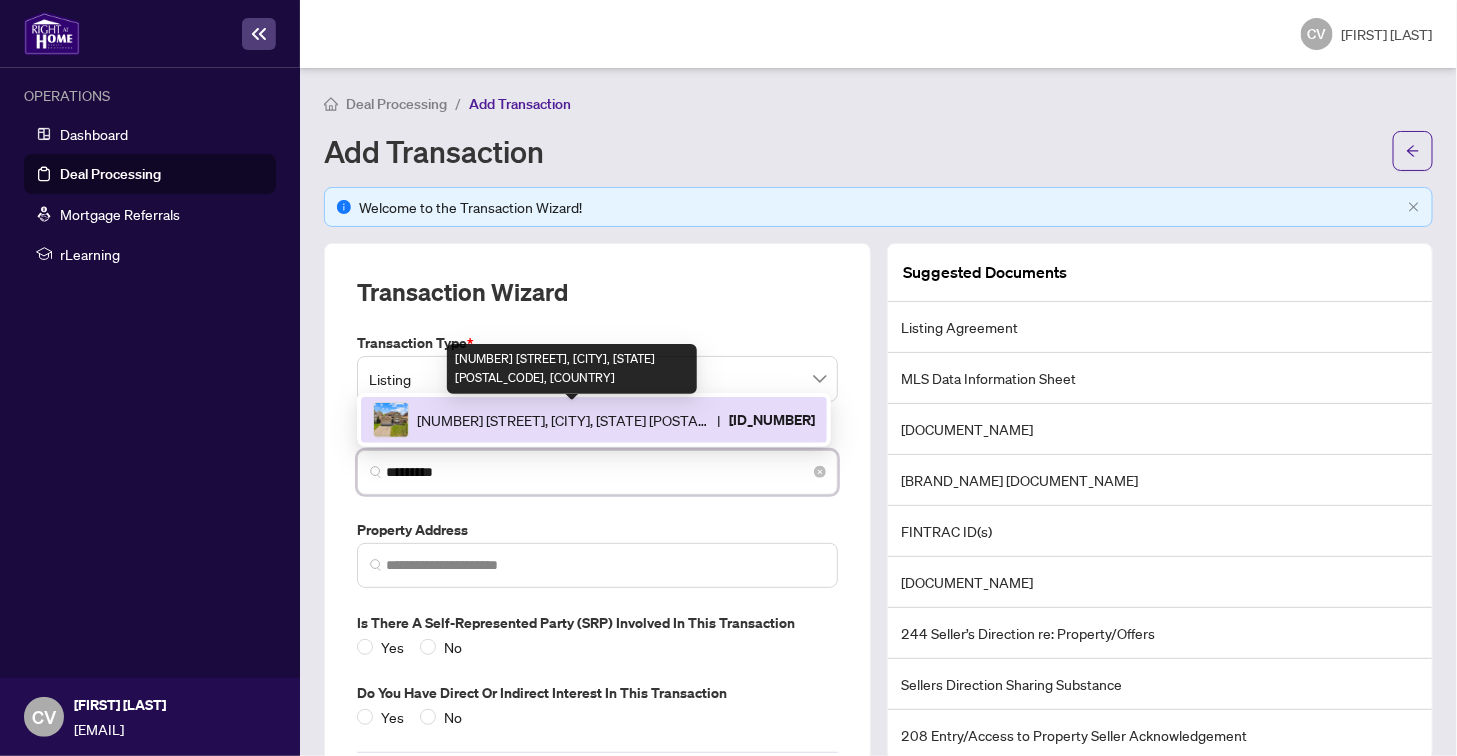 click on "[NUMBER] [STREET], [CITY], [STATE] [POSTAL_CODE], [COUNTRY]" at bounding box center [563, 420] 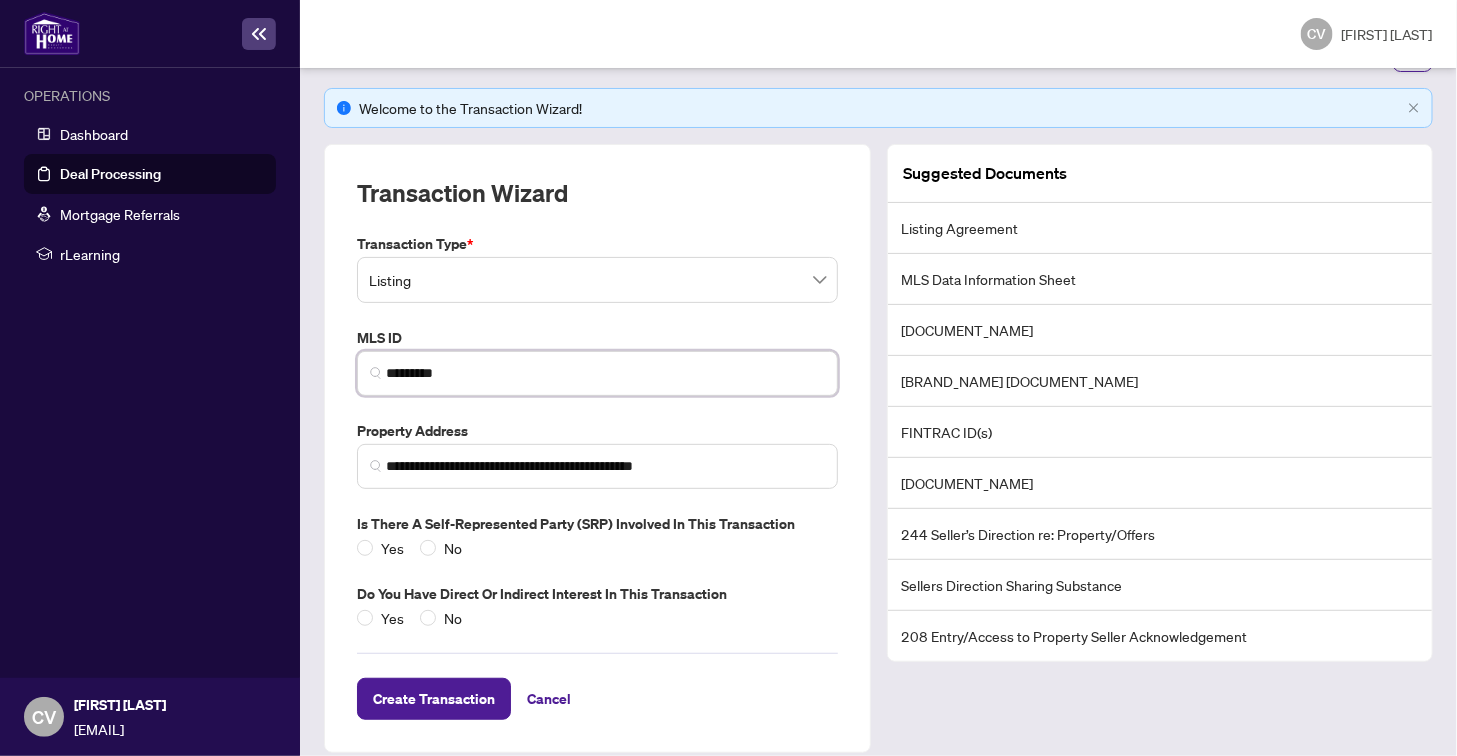 scroll, scrollTop: 100, scrollLeft: 0, axis: vertical 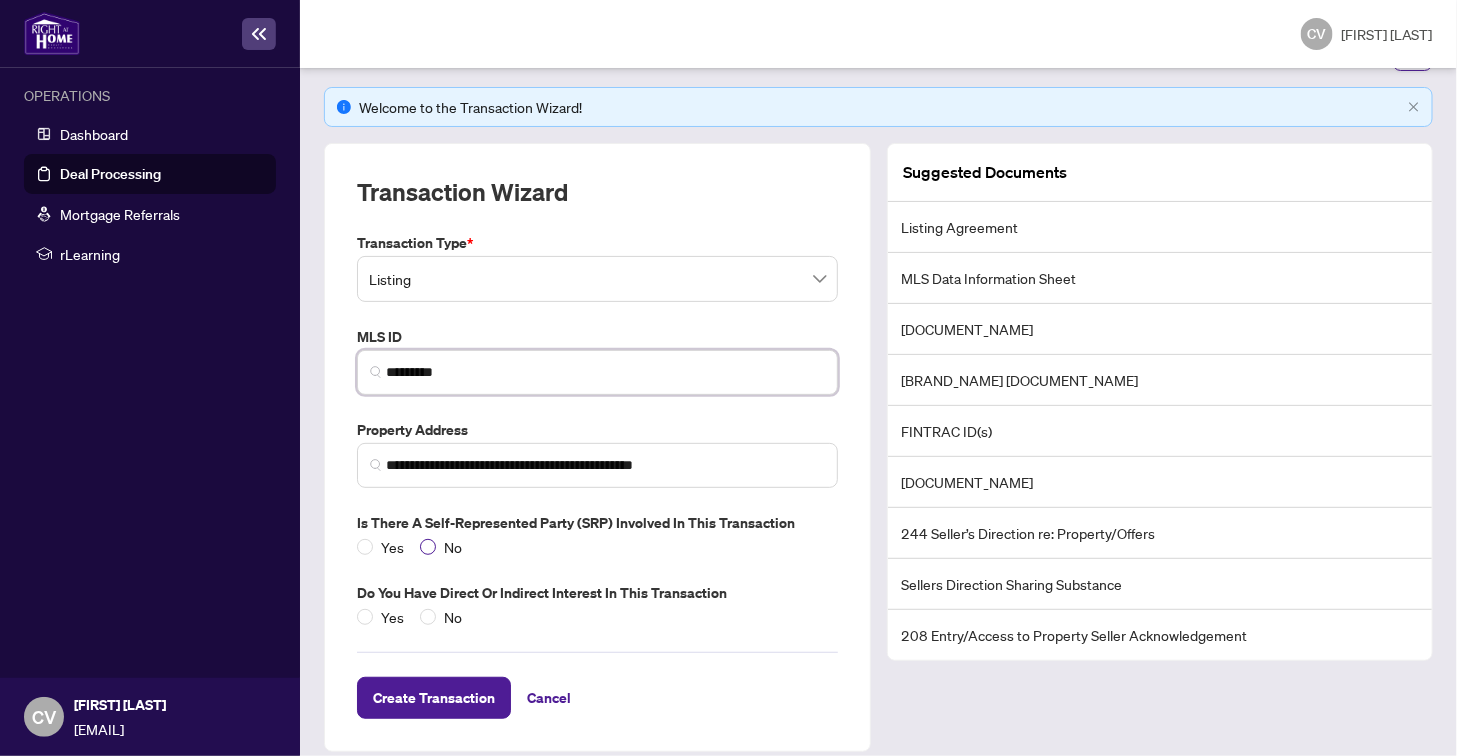 type on "*********" 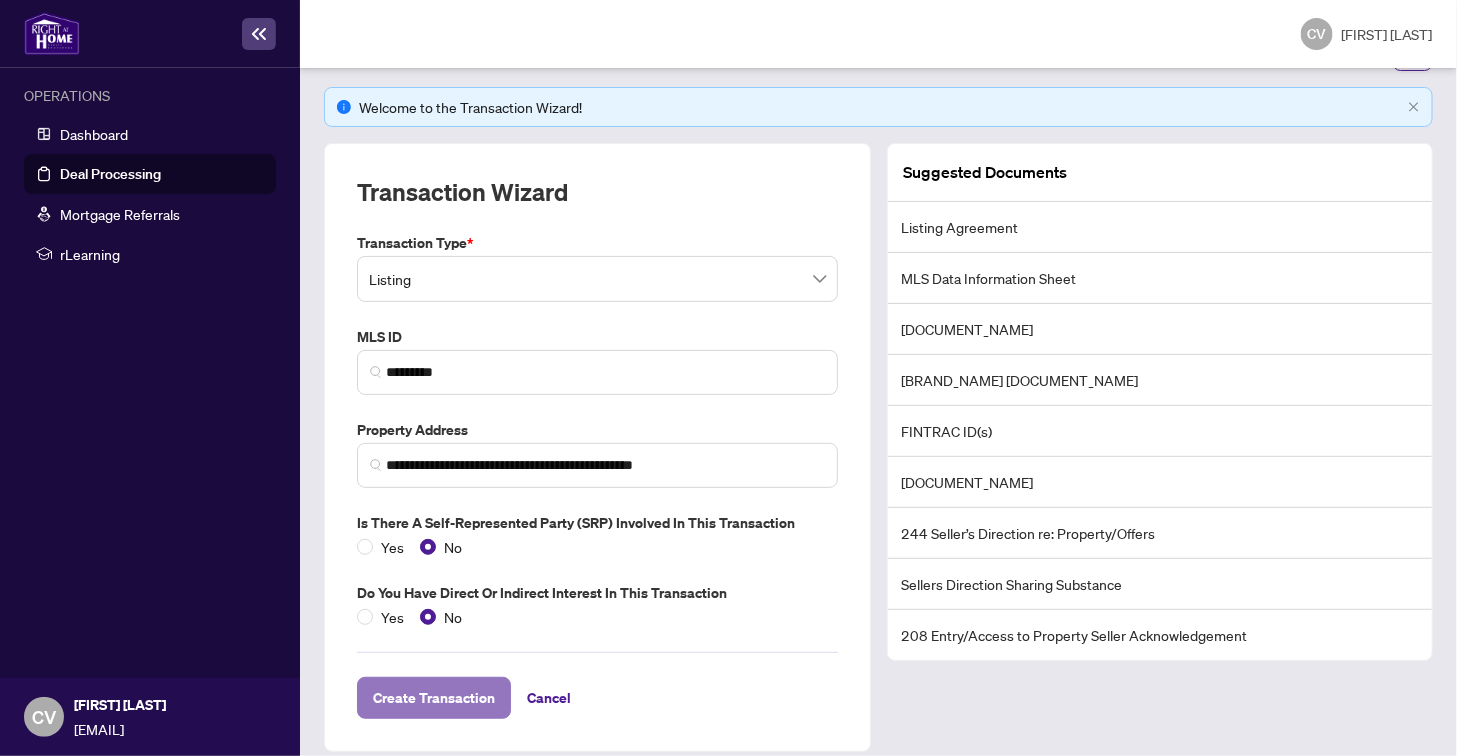 click on "Create Transaction" at bounding box center [434, 698] 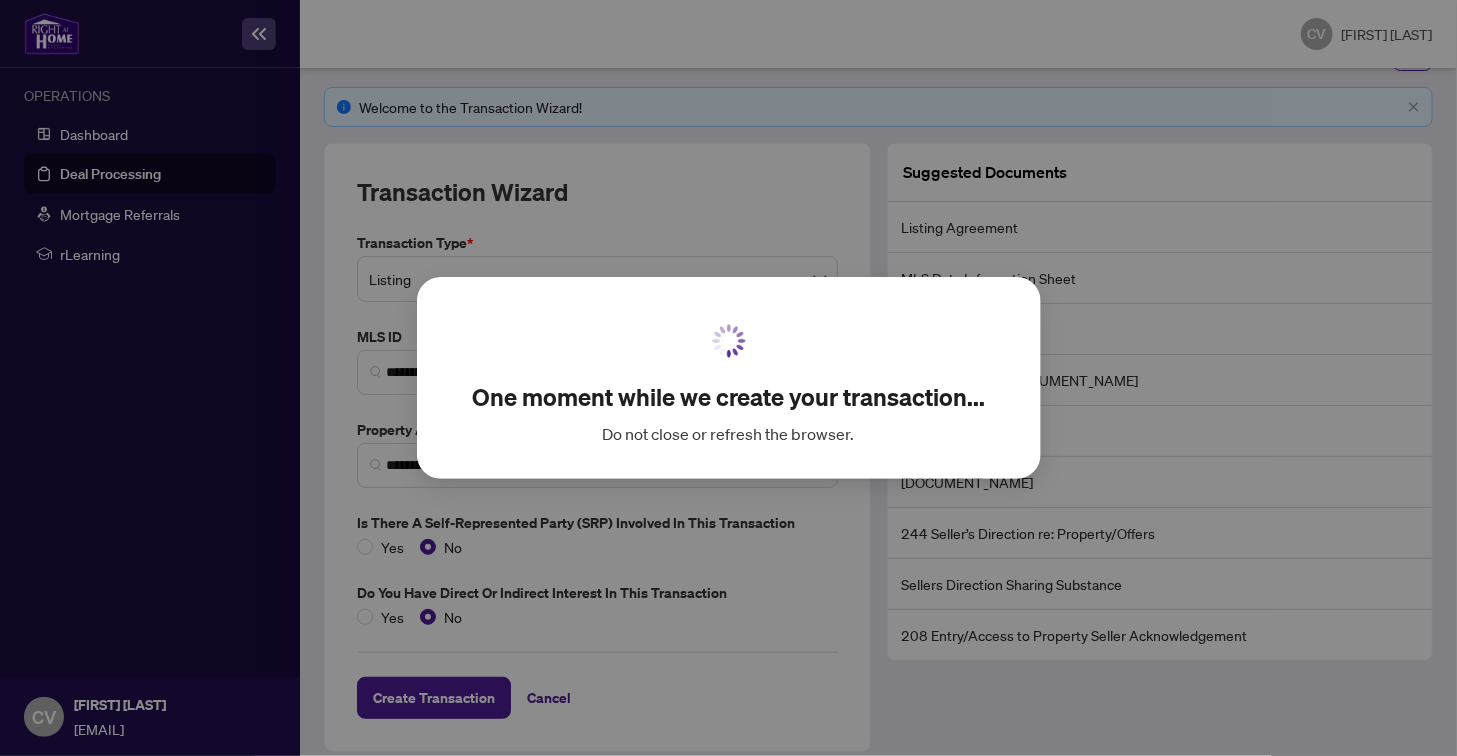 scroll, scrollTop: 0, scrollLeft: 0, axis: both 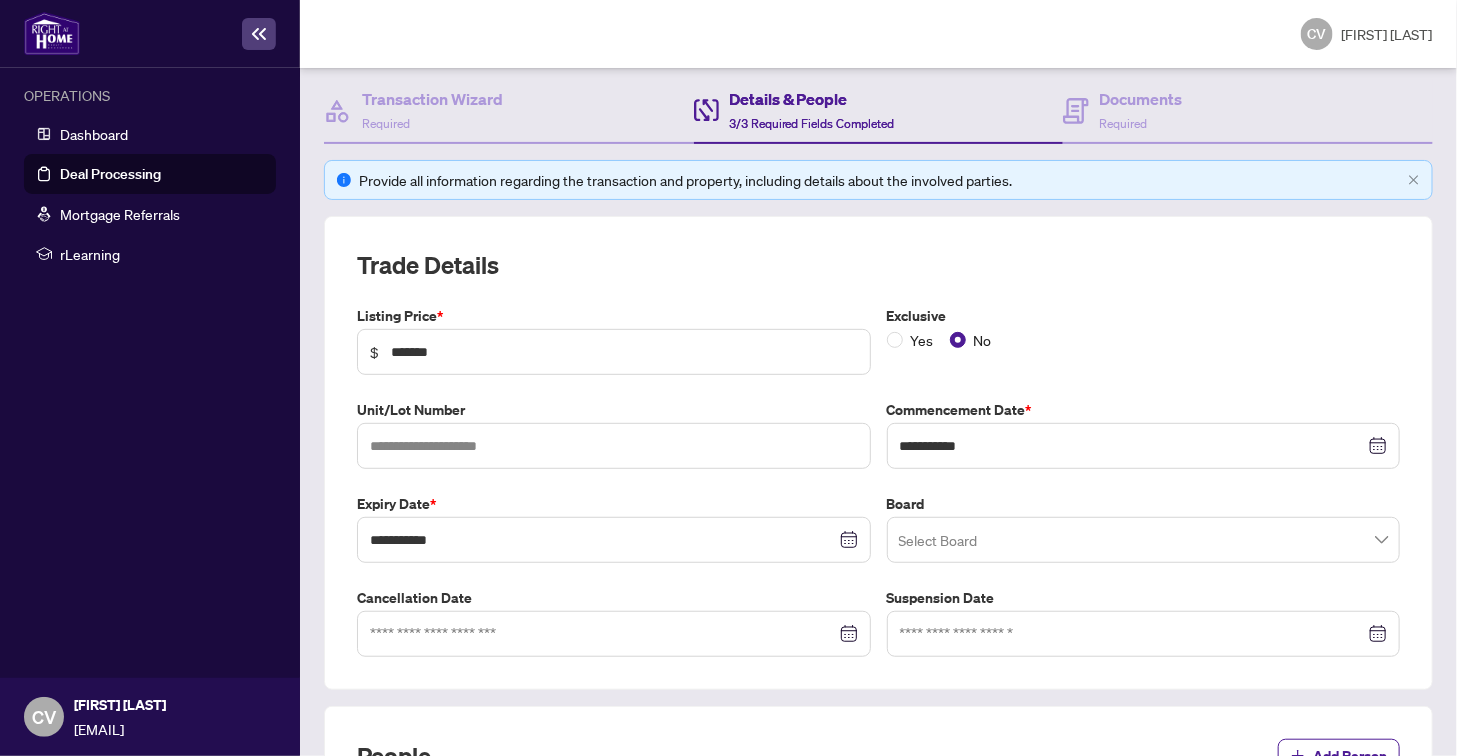 click at bounding box center [1144, 540] 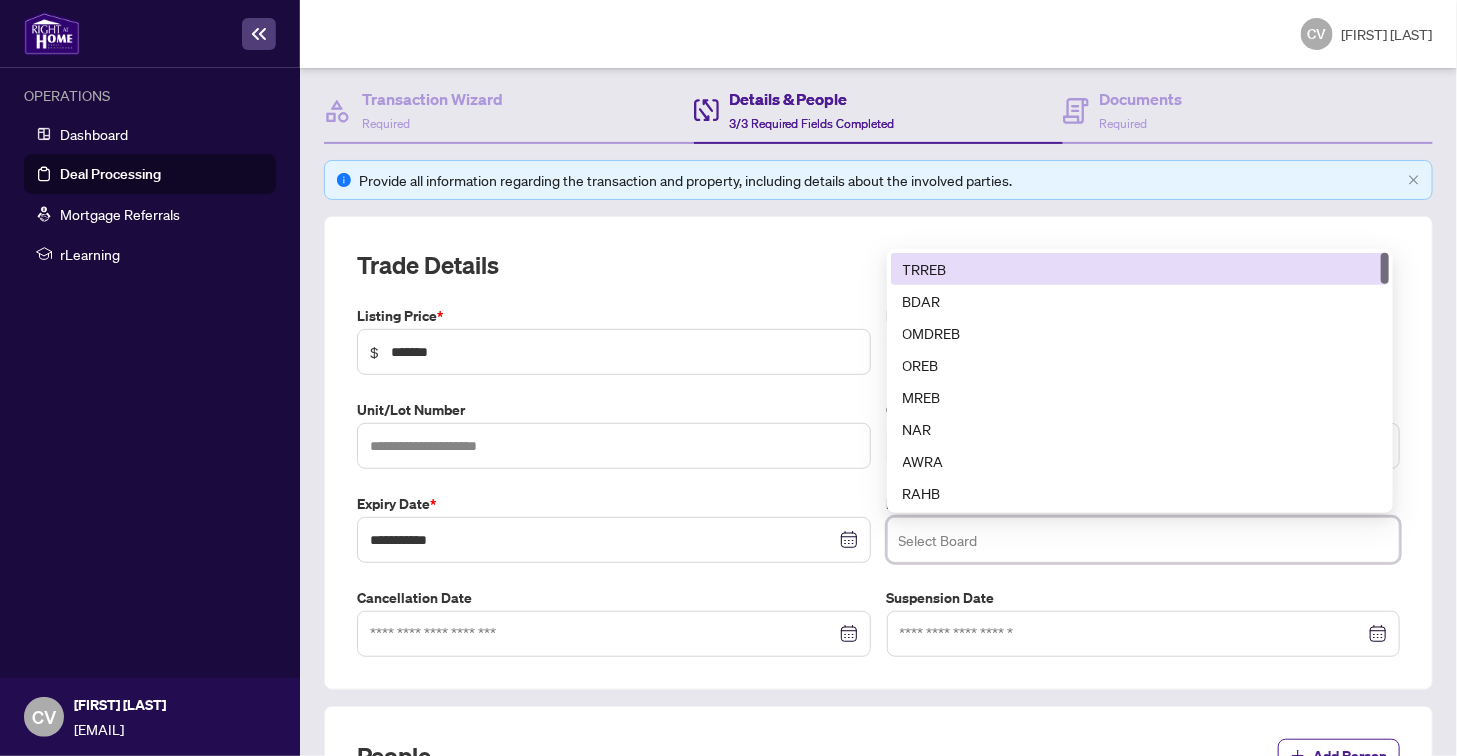 click on "TRREB" at bounding box center [1140, 269] 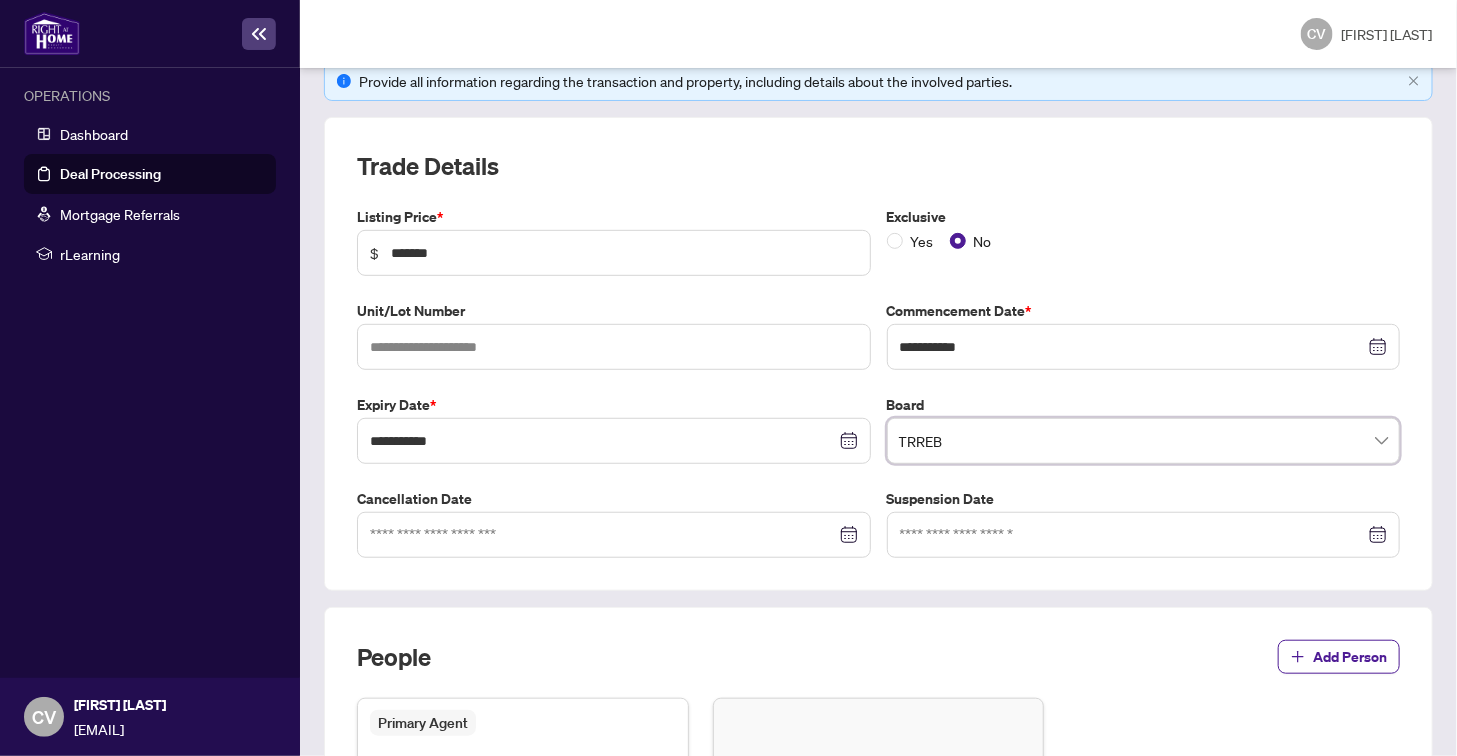 scroll, scrollTop: 298, scrollLeft: 0, axis: vertical 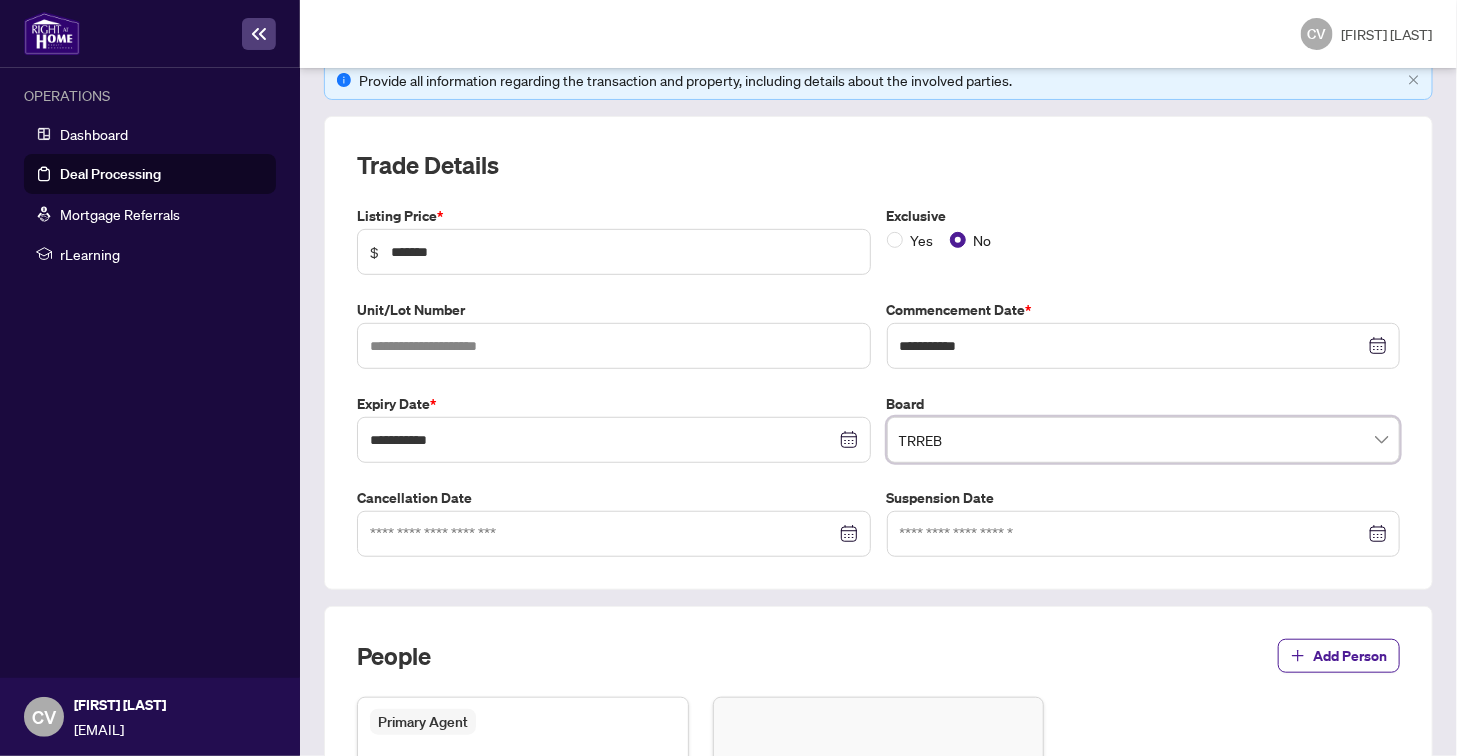 click at bounding box center (1144, 346) 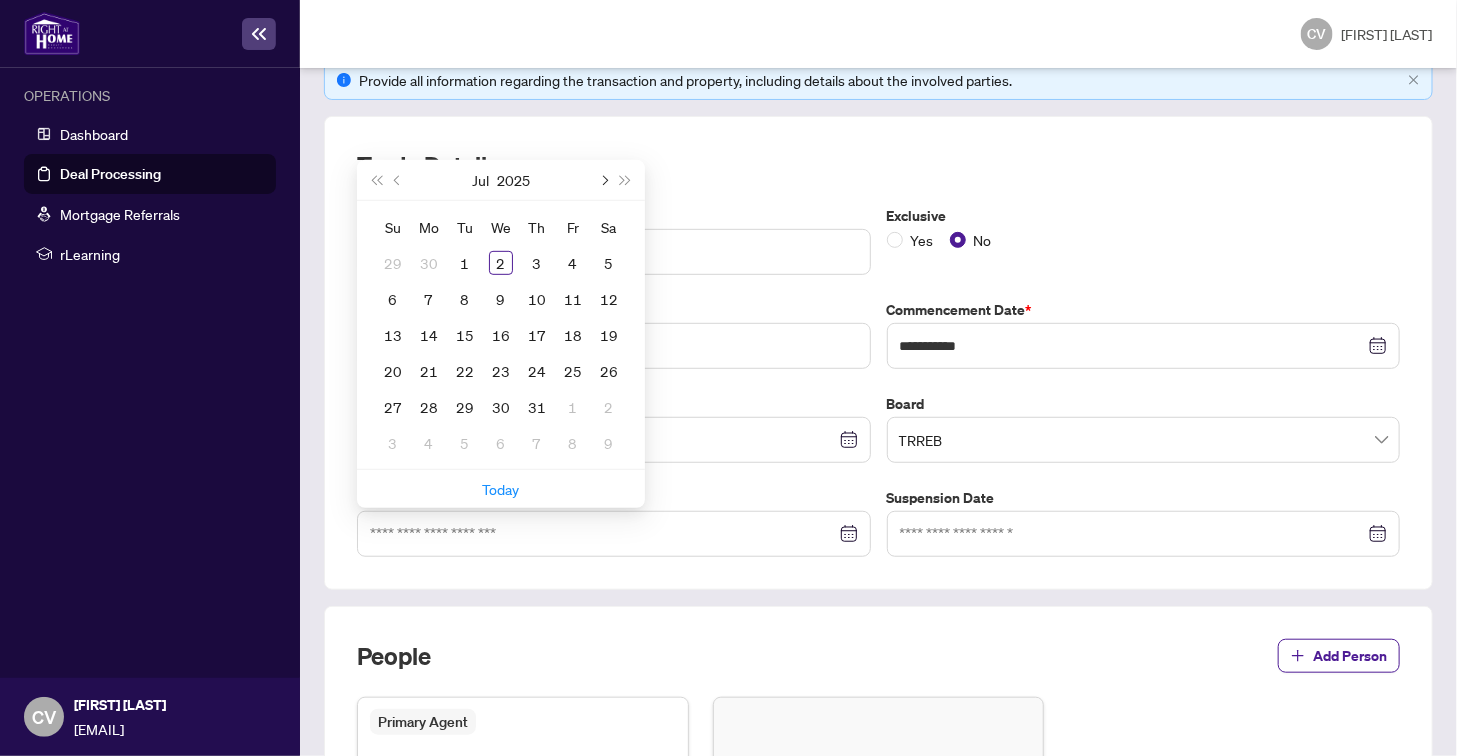 click at bounding box center (603, 180) 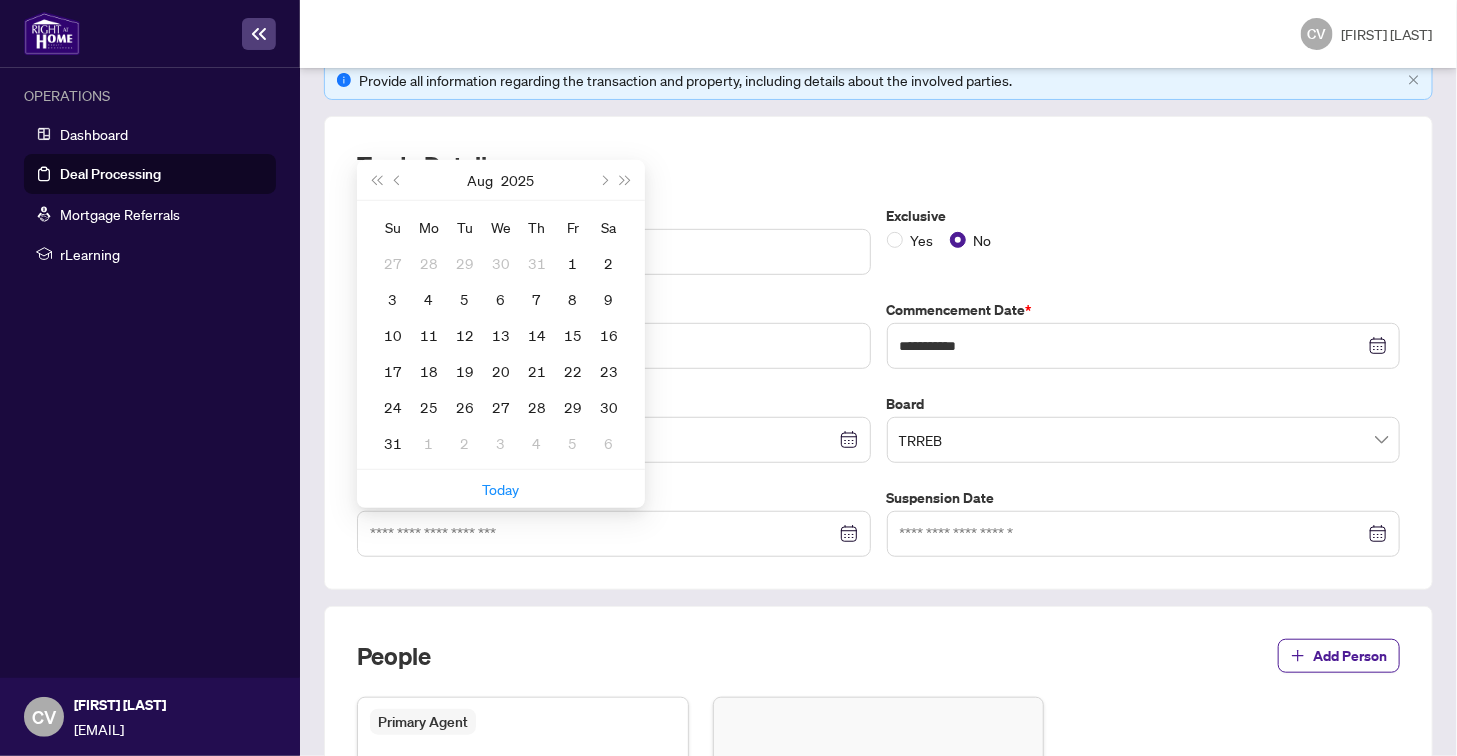 click on "Trade Details" at bounding box center (878, 165) 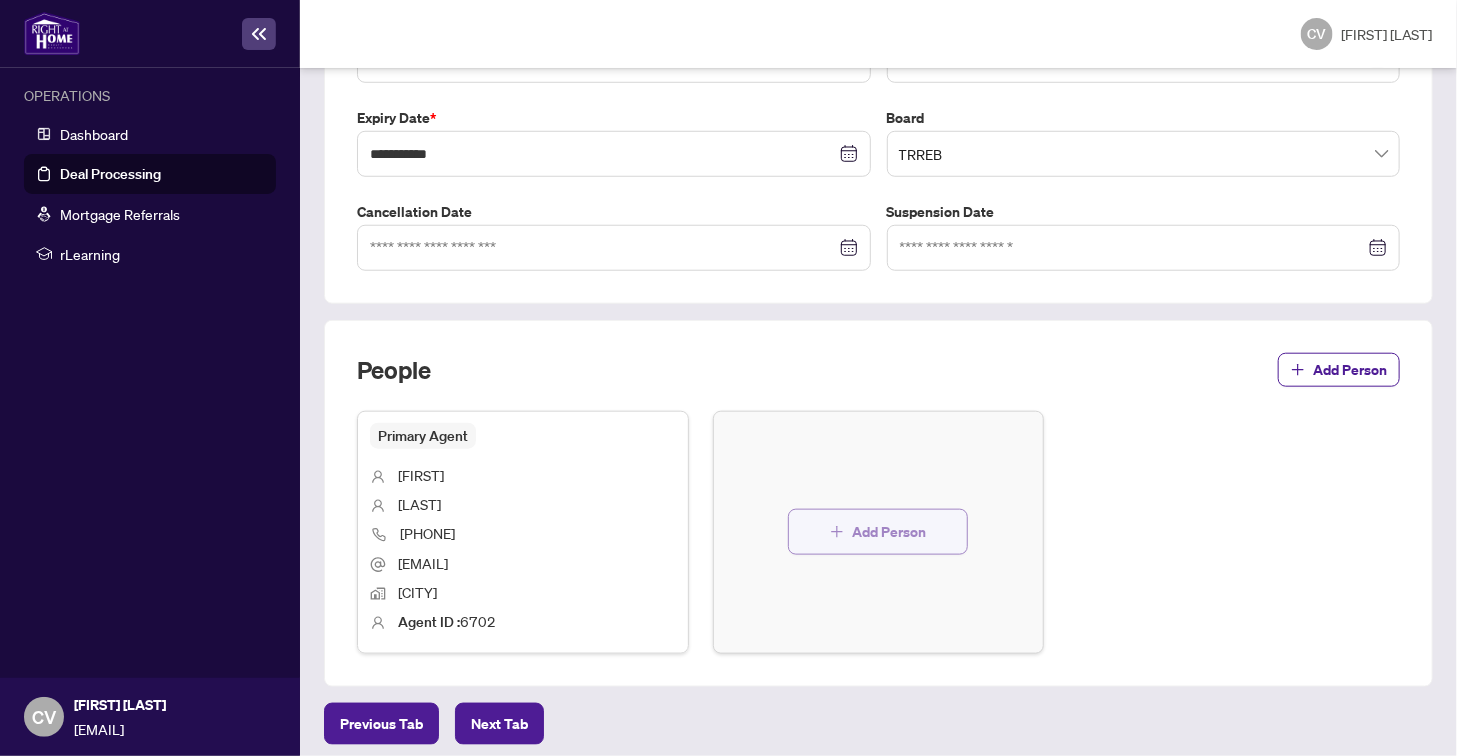 scroll, scrollTop: 586, scrollLeft: 0, axis: vertical 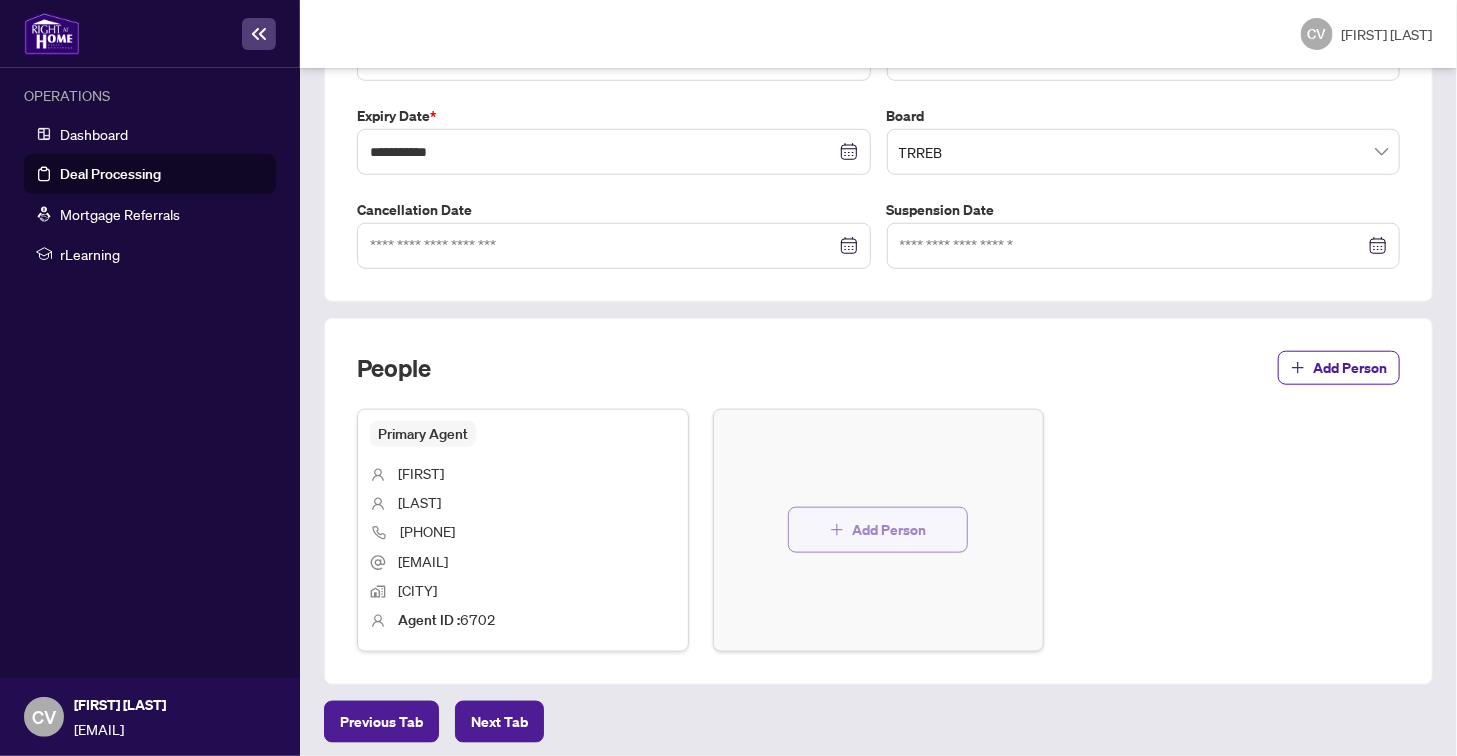 click at bounding box center (837, 530) 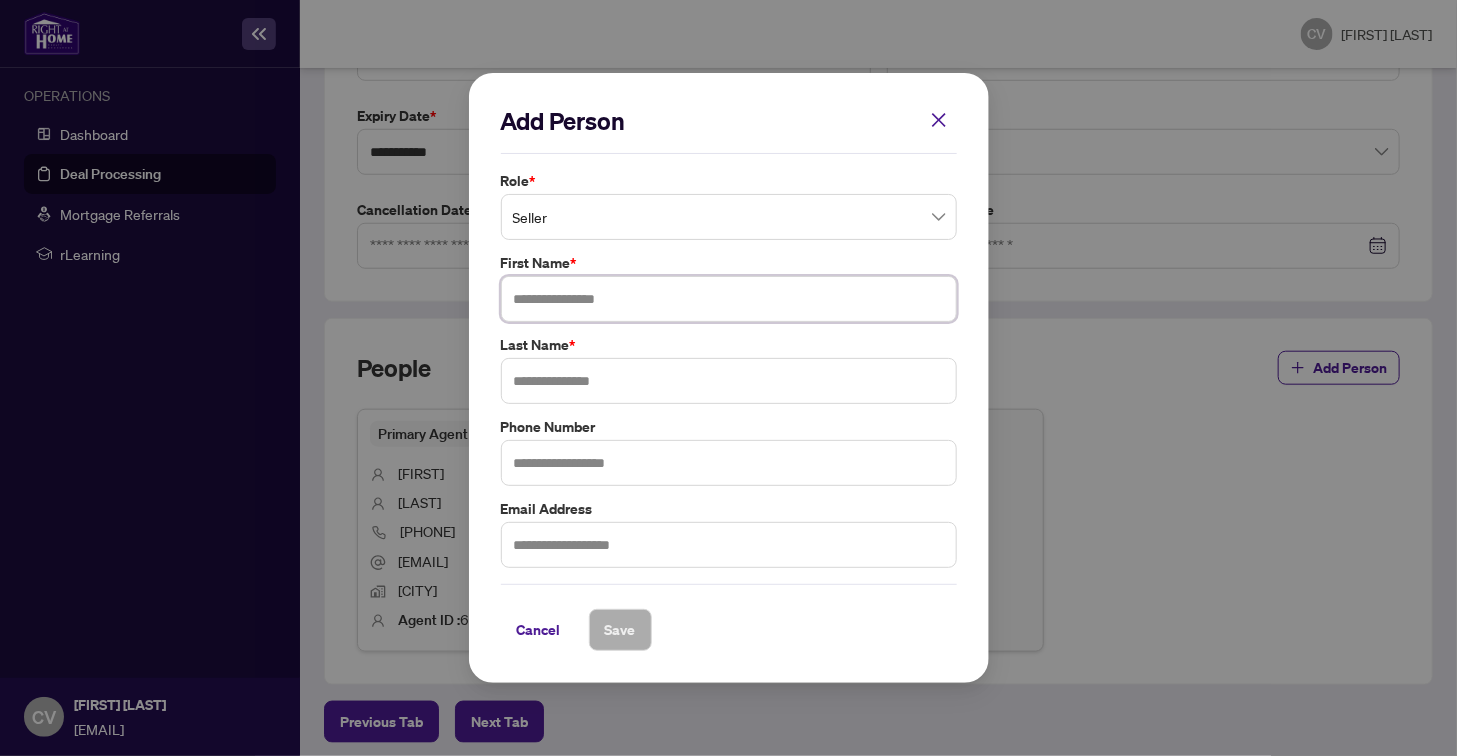 click at bounding box center [729, 299] 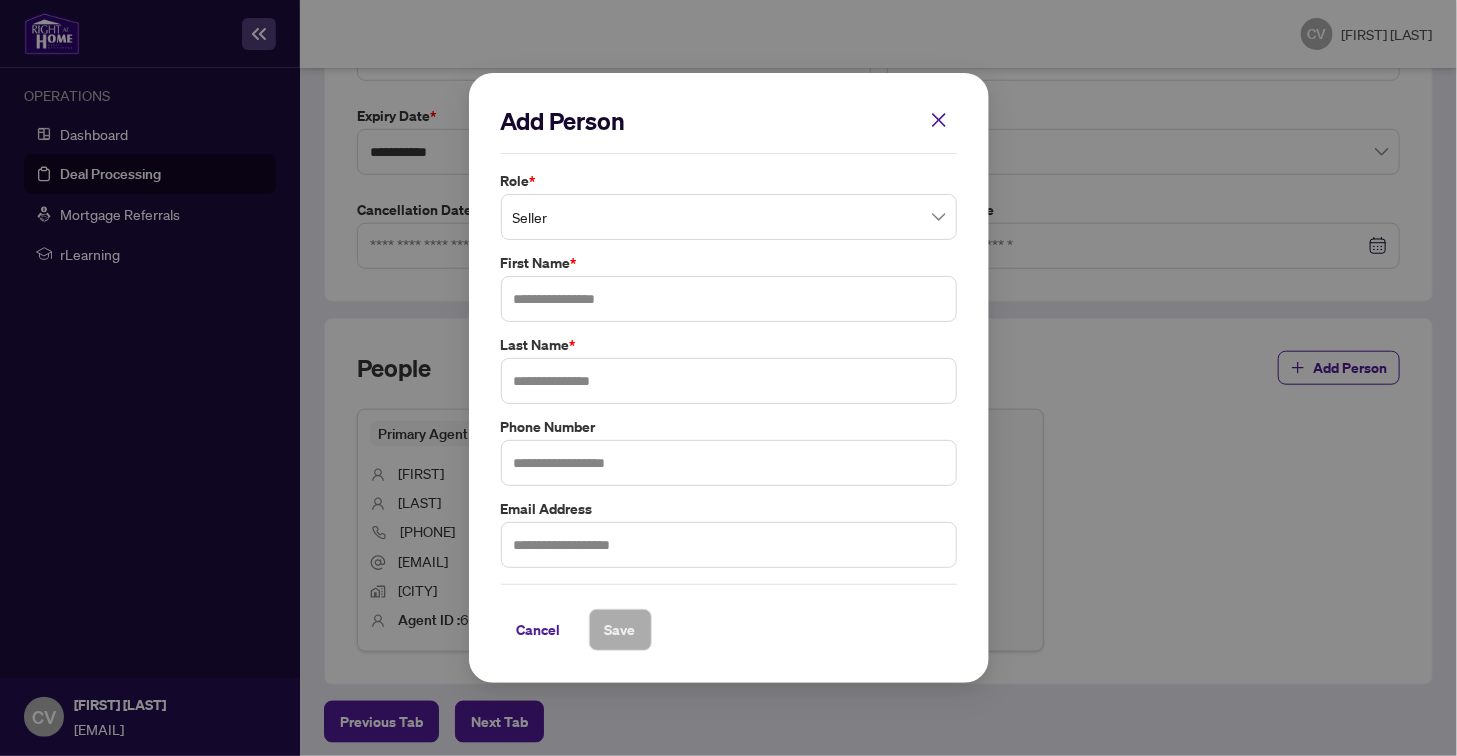 click on "Role *" at bounding box center [729, 181] 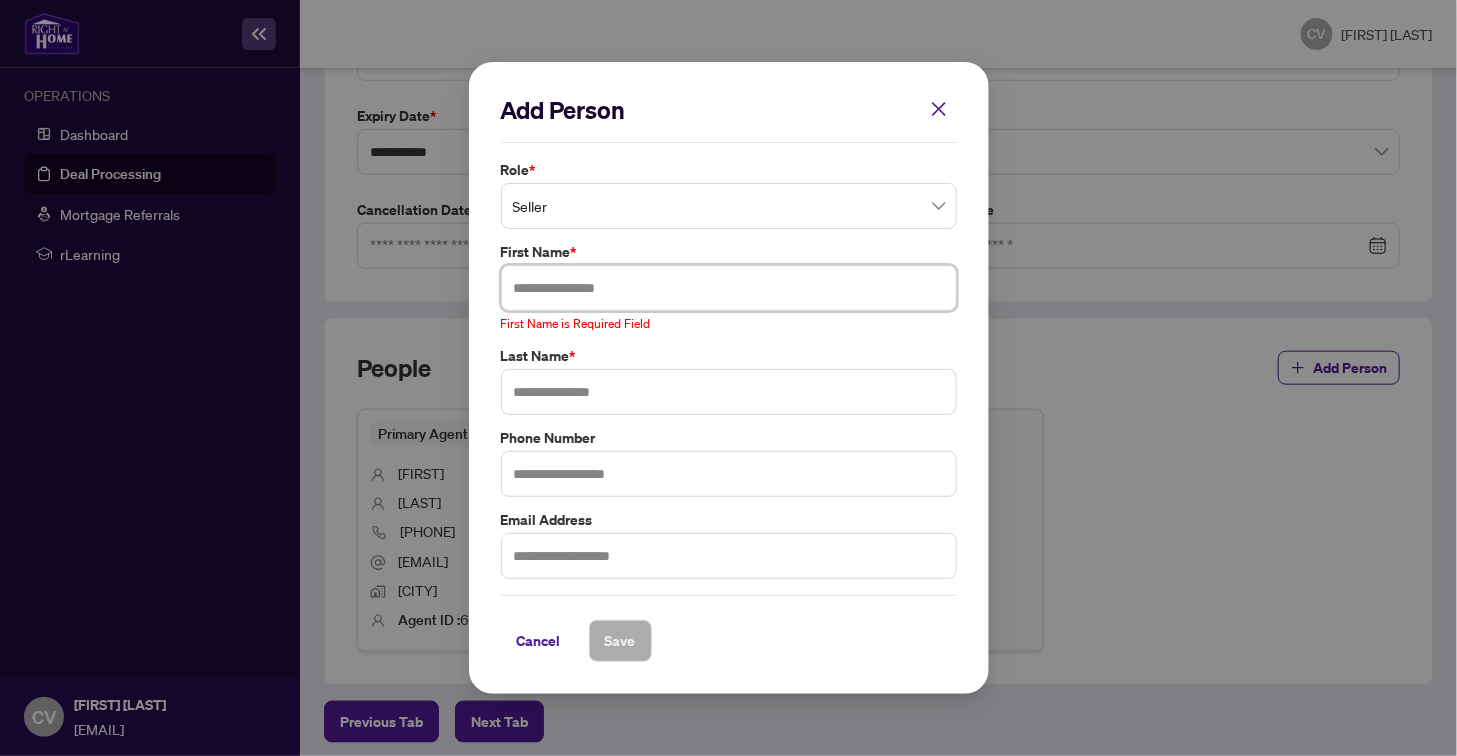 click at bounding box center [729, 288] 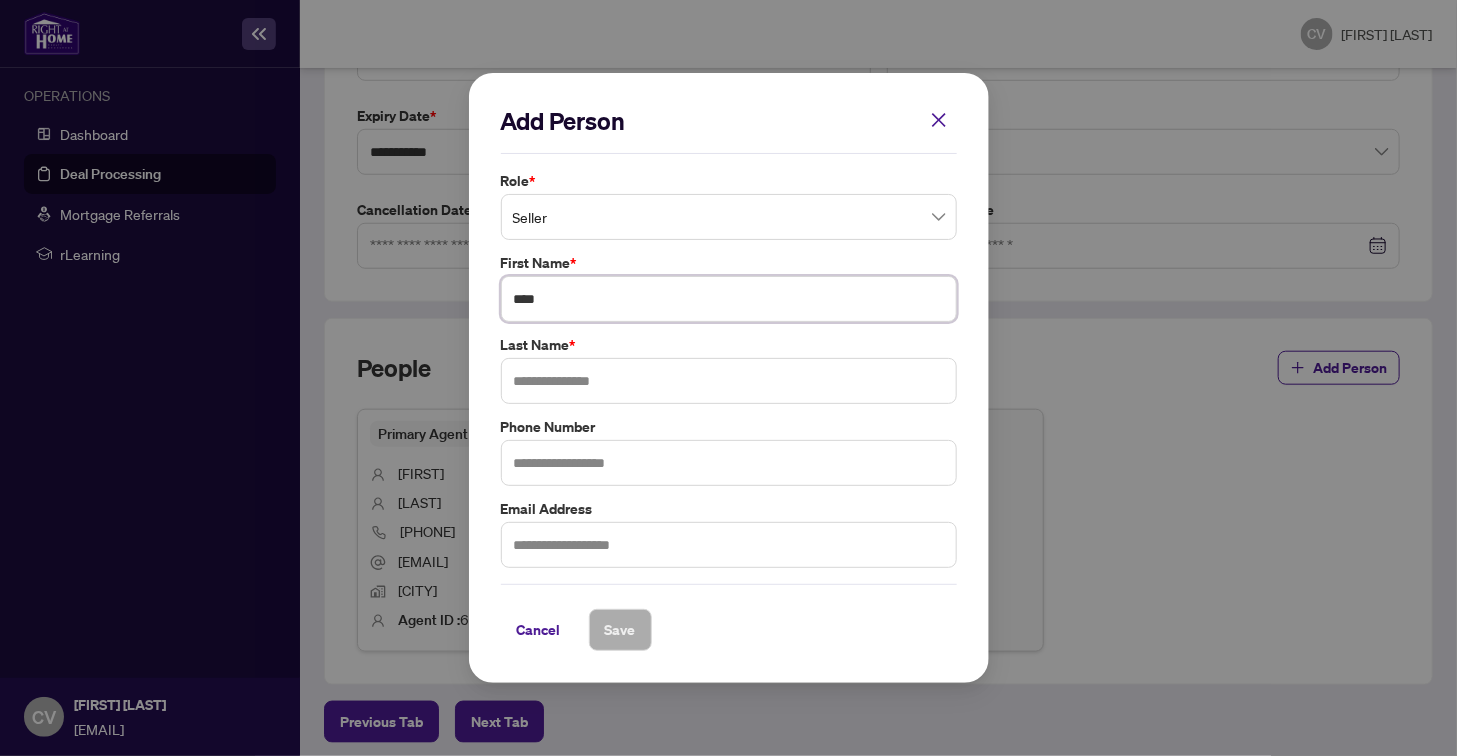 type on "****" 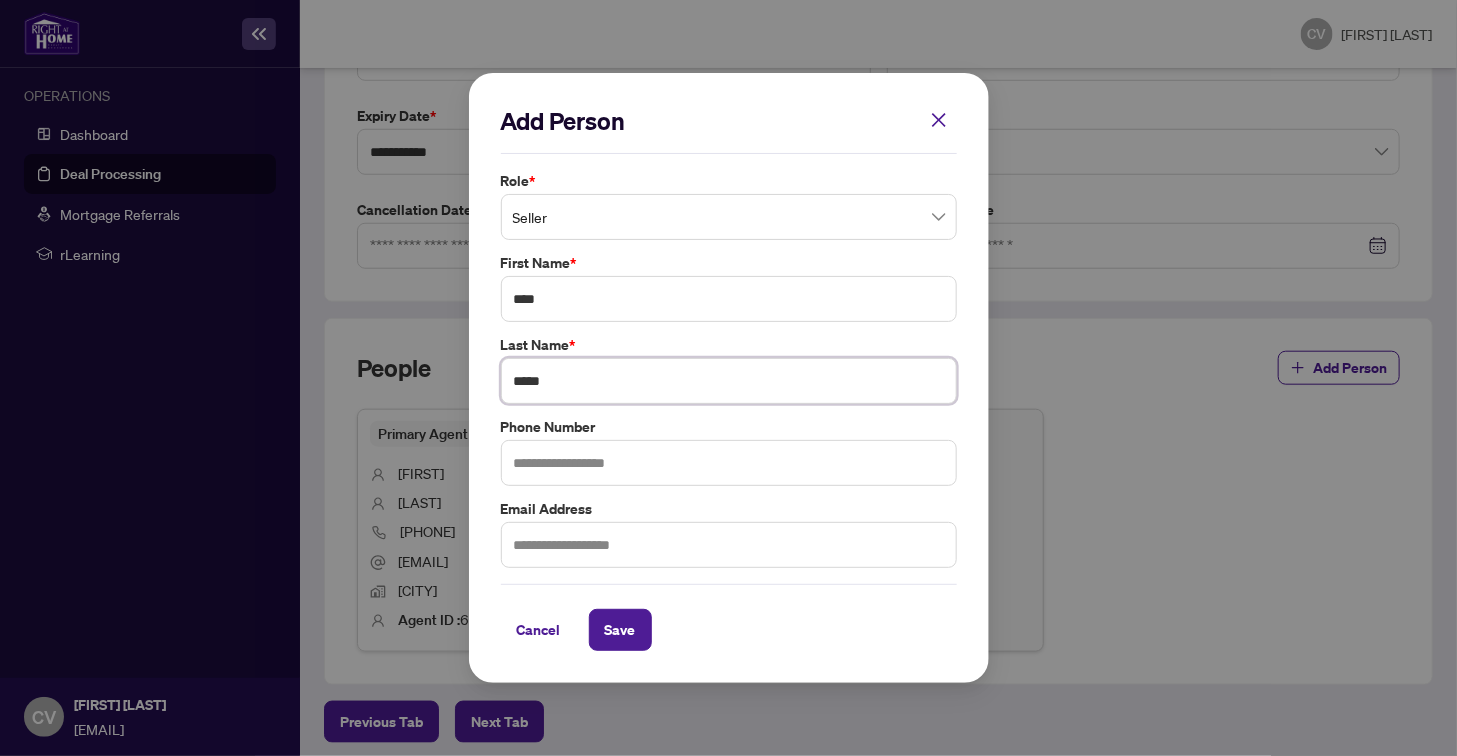 type on "*****" 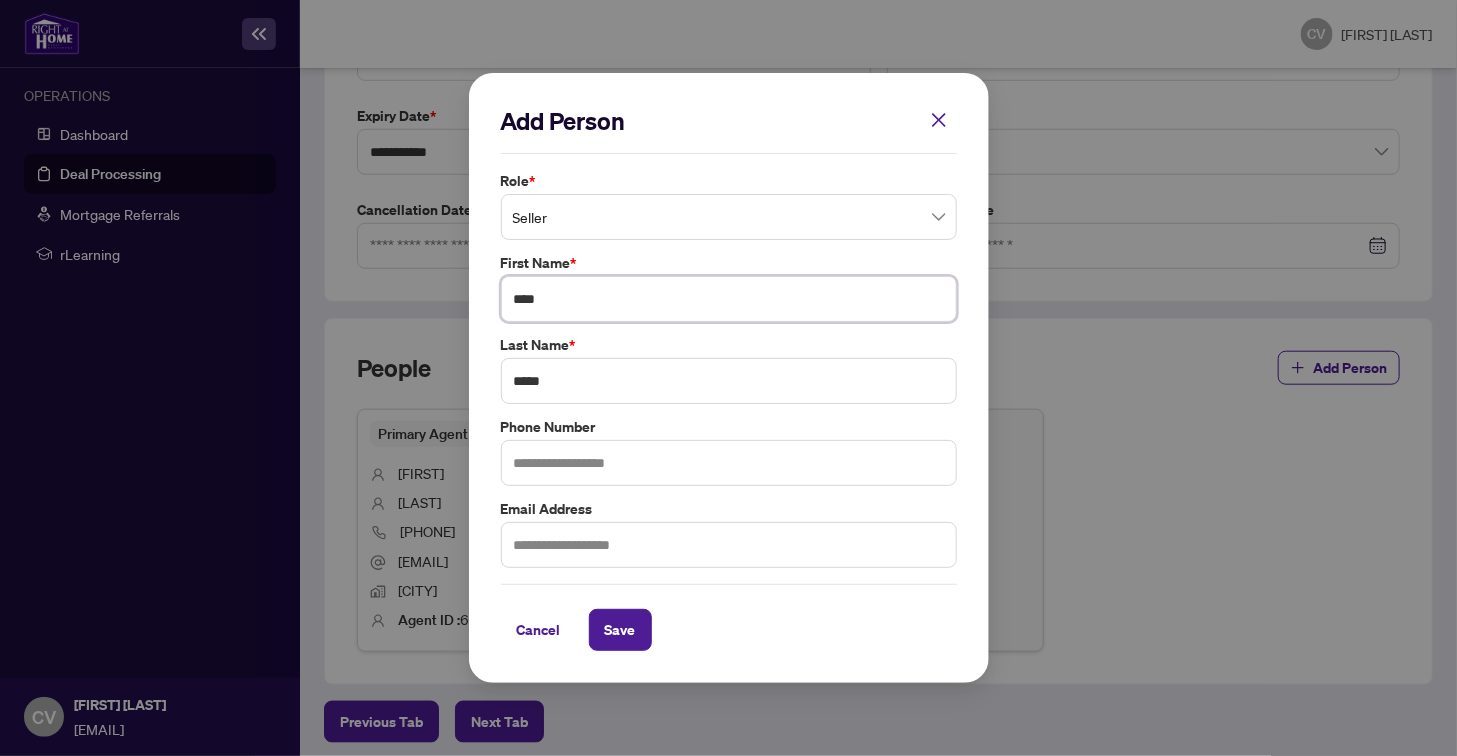 click on "****" at bounding box center [729, 299] 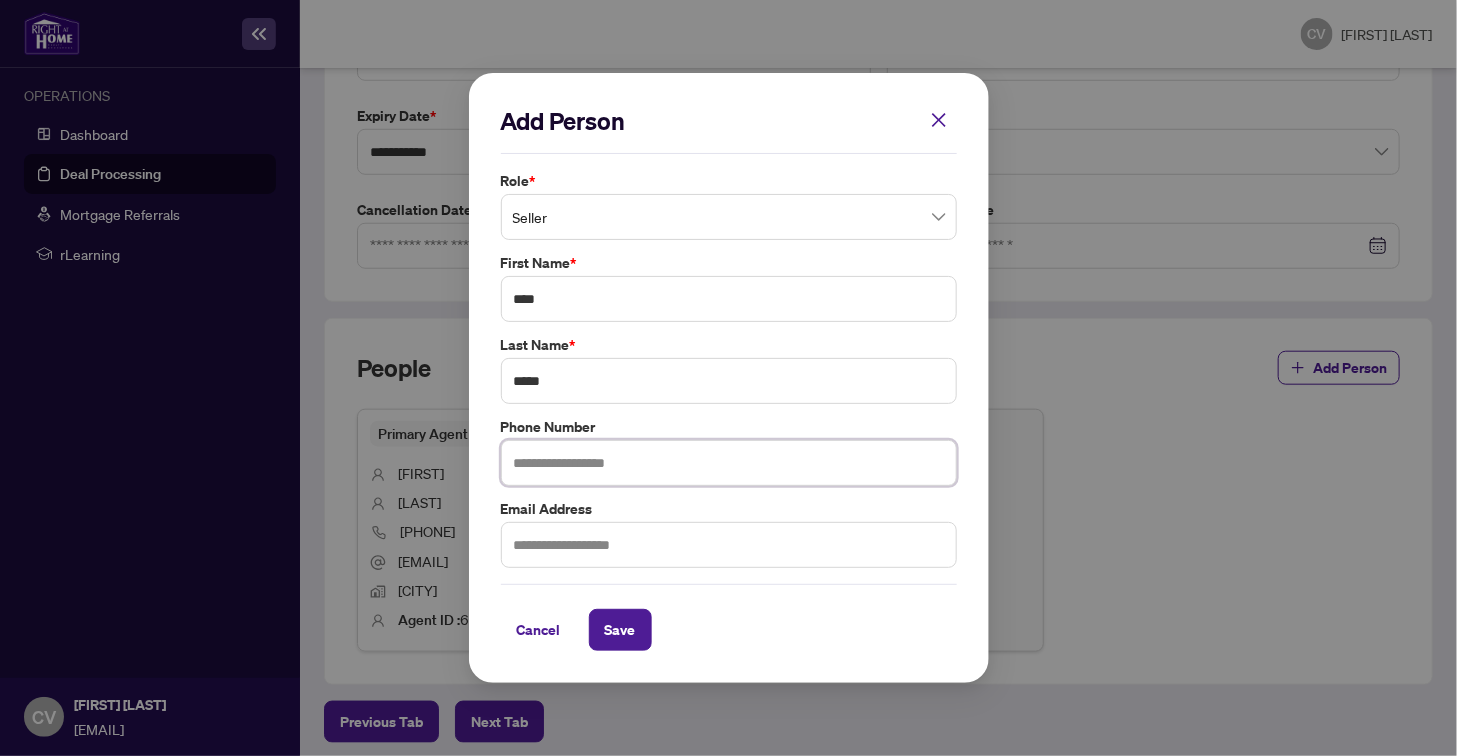 click at bounding box center (729, 463) 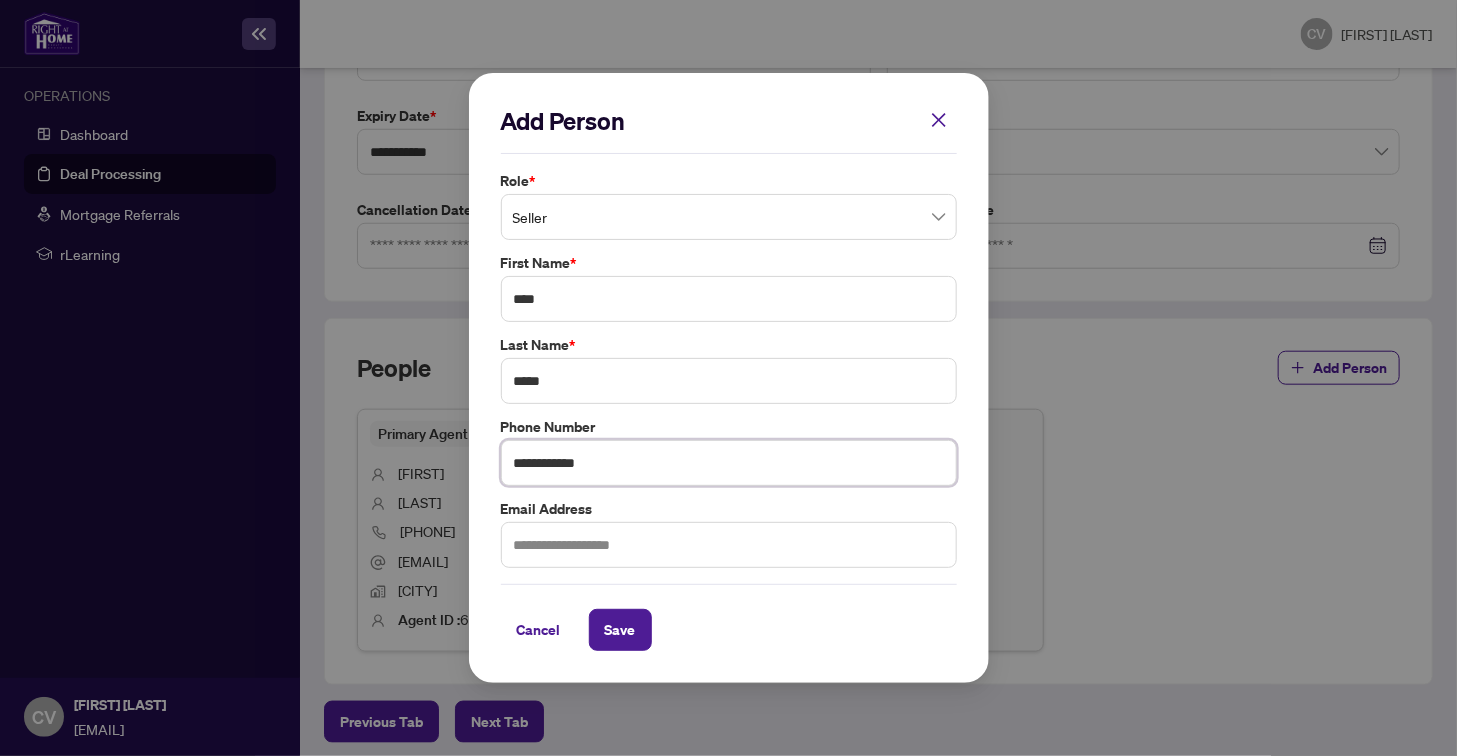 type on "**********" 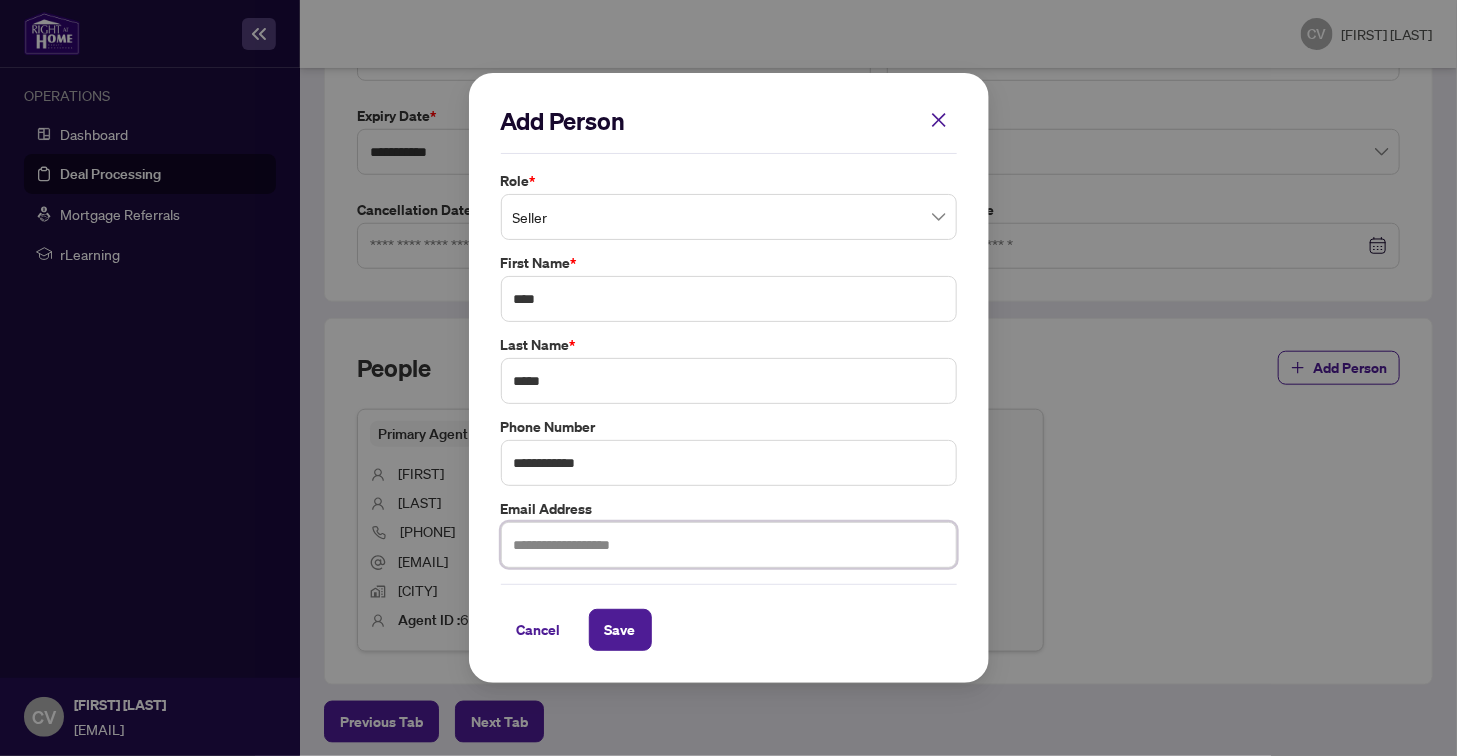 click at bounding box center [729, 545] 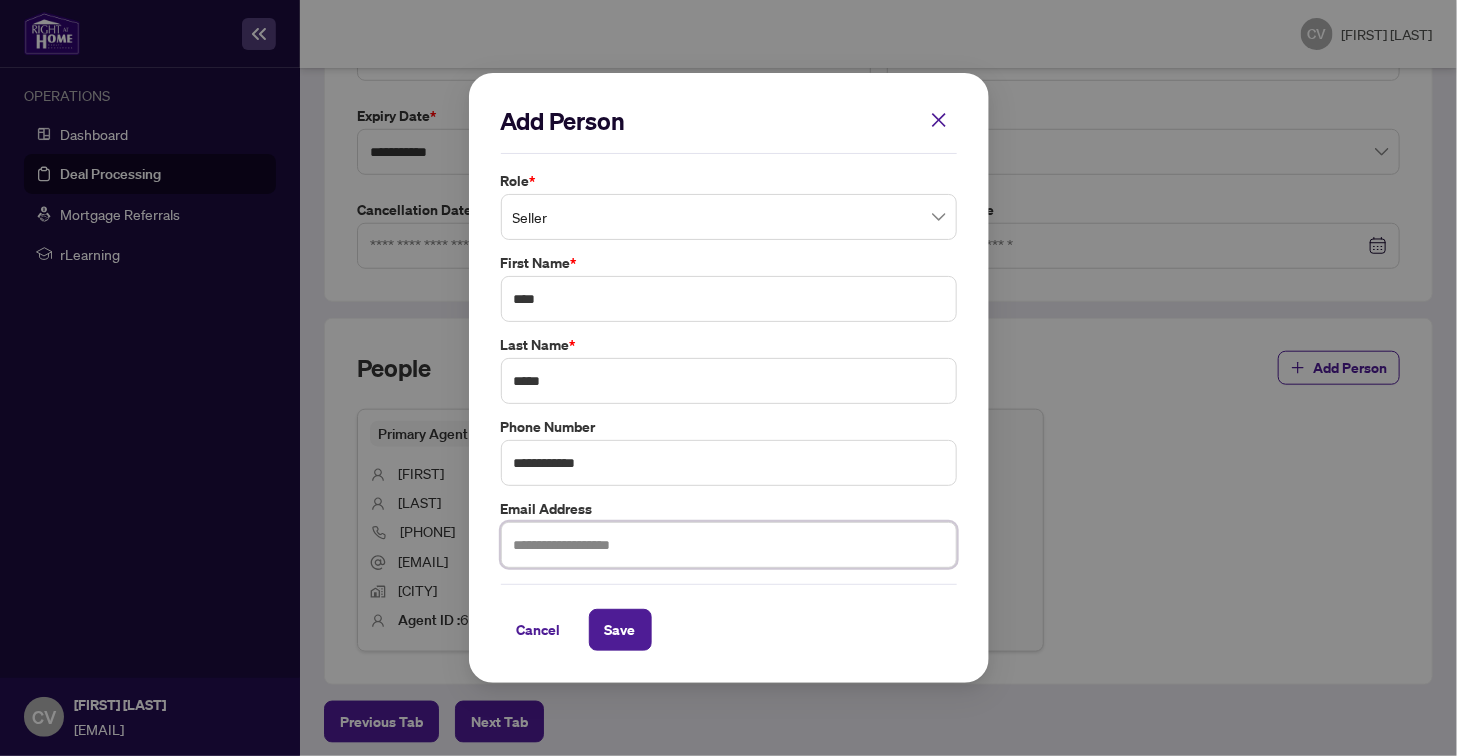 paste on "**********" 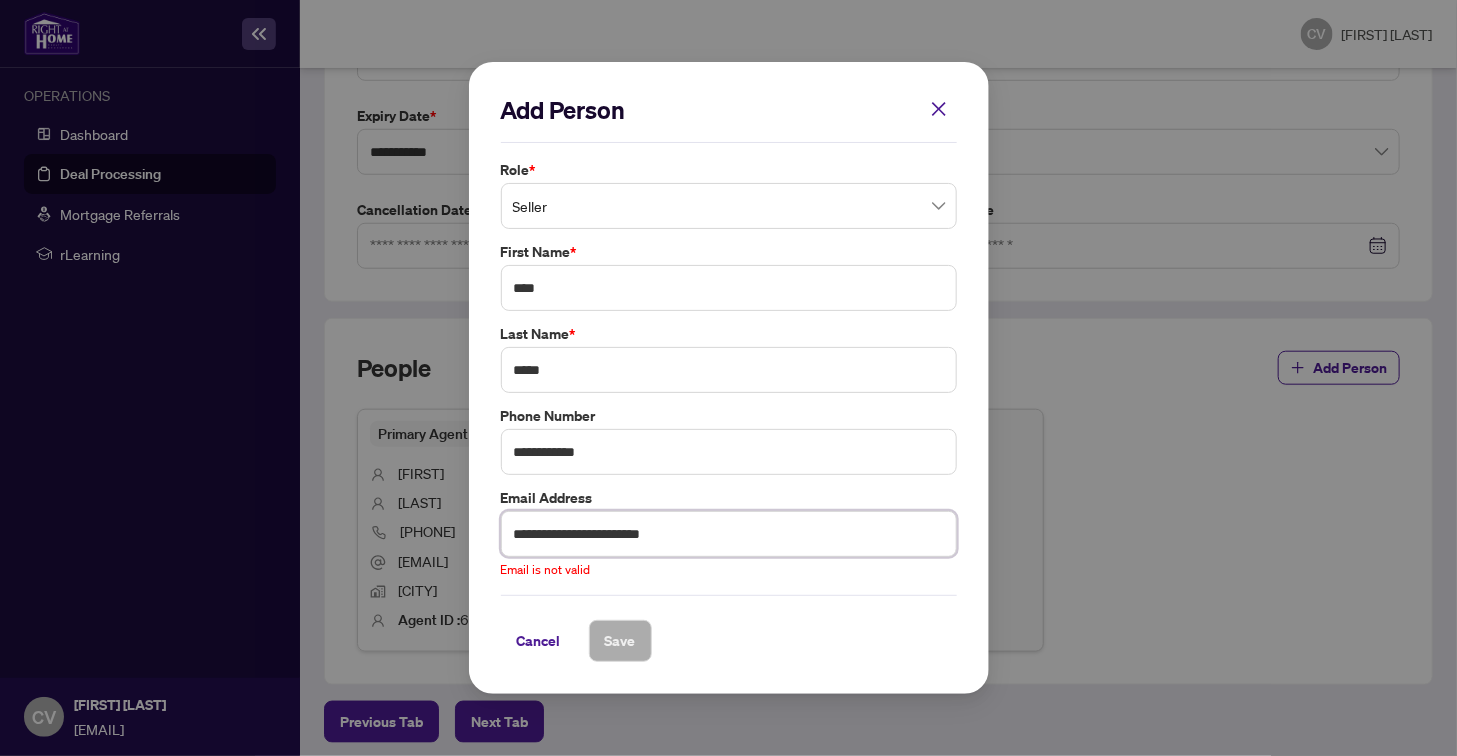 click on "**********" at bounding box center [729, 534] 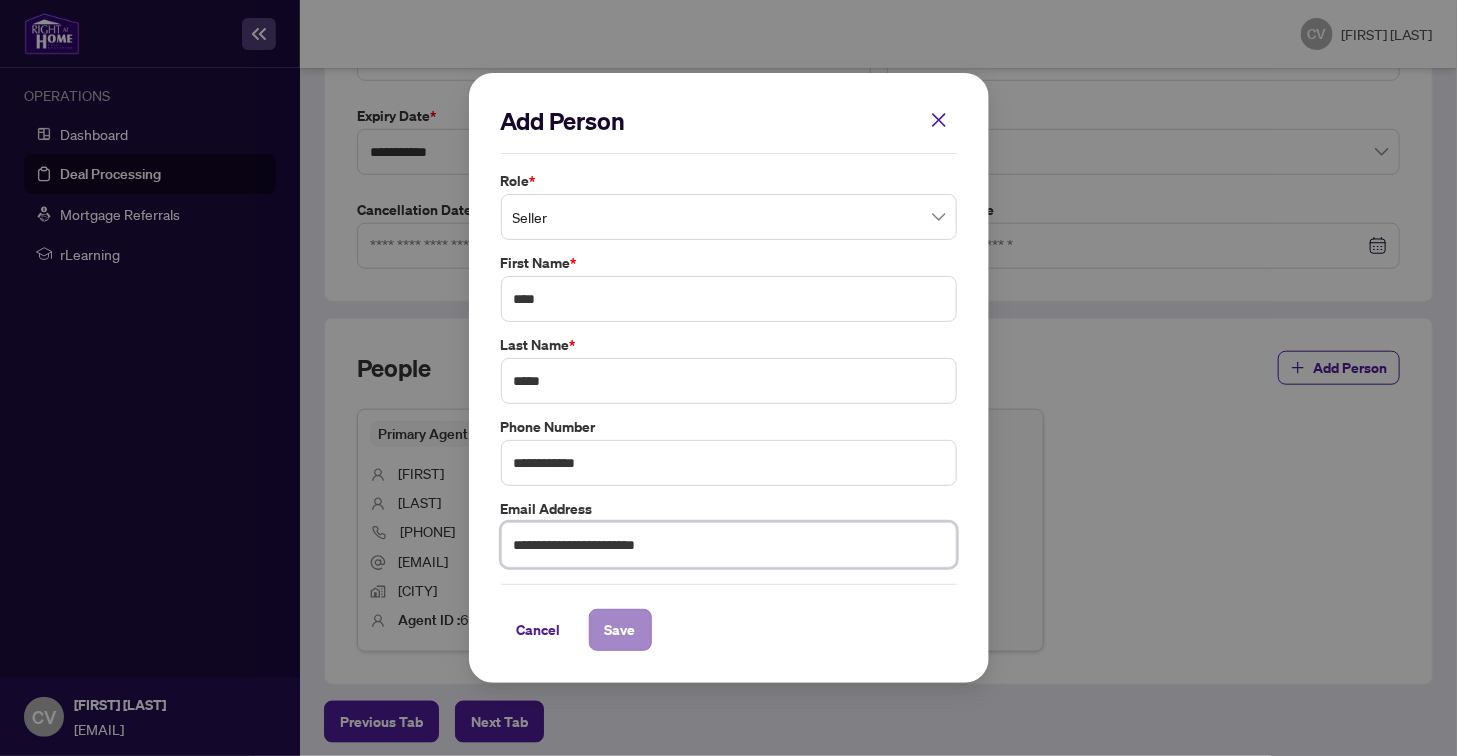 type on "**********" 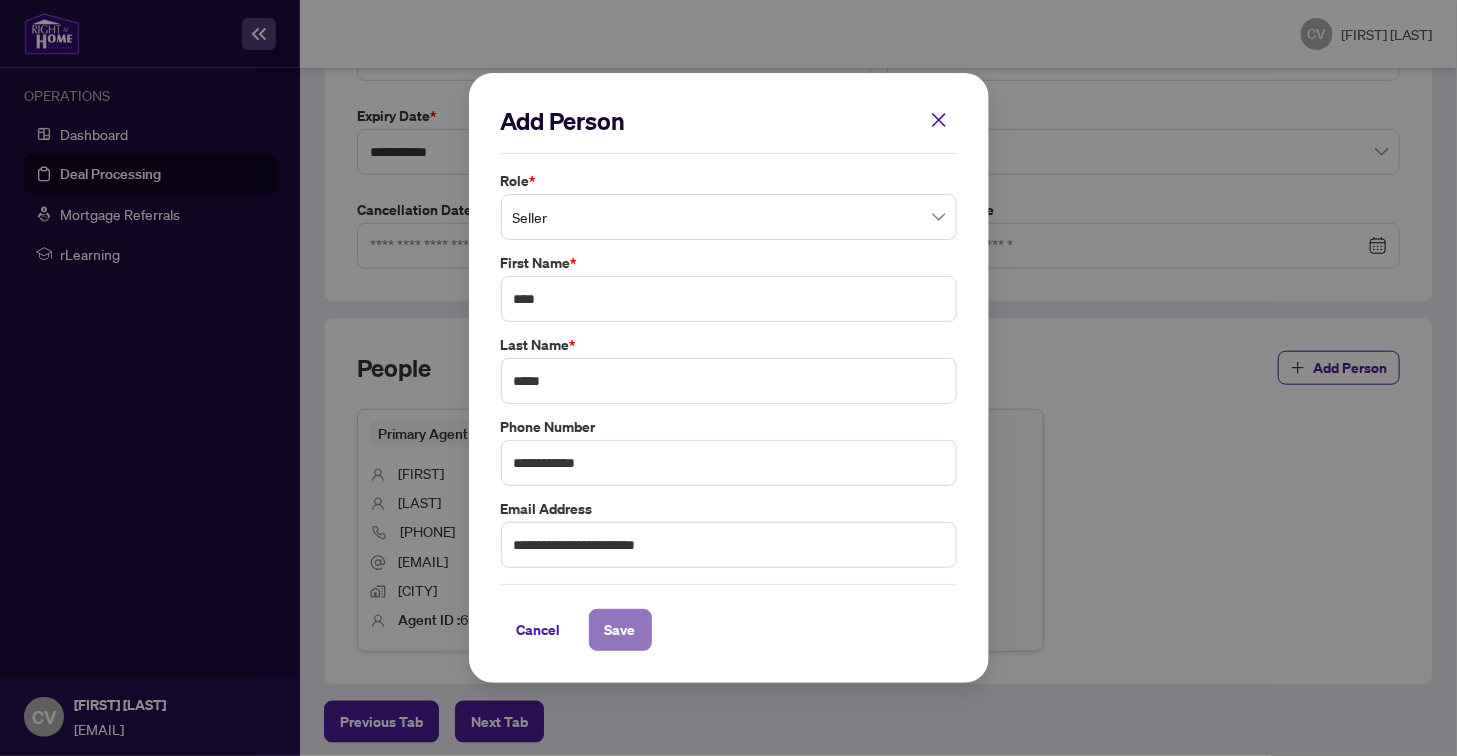 click on "Save" at bounding box center (620, 630) 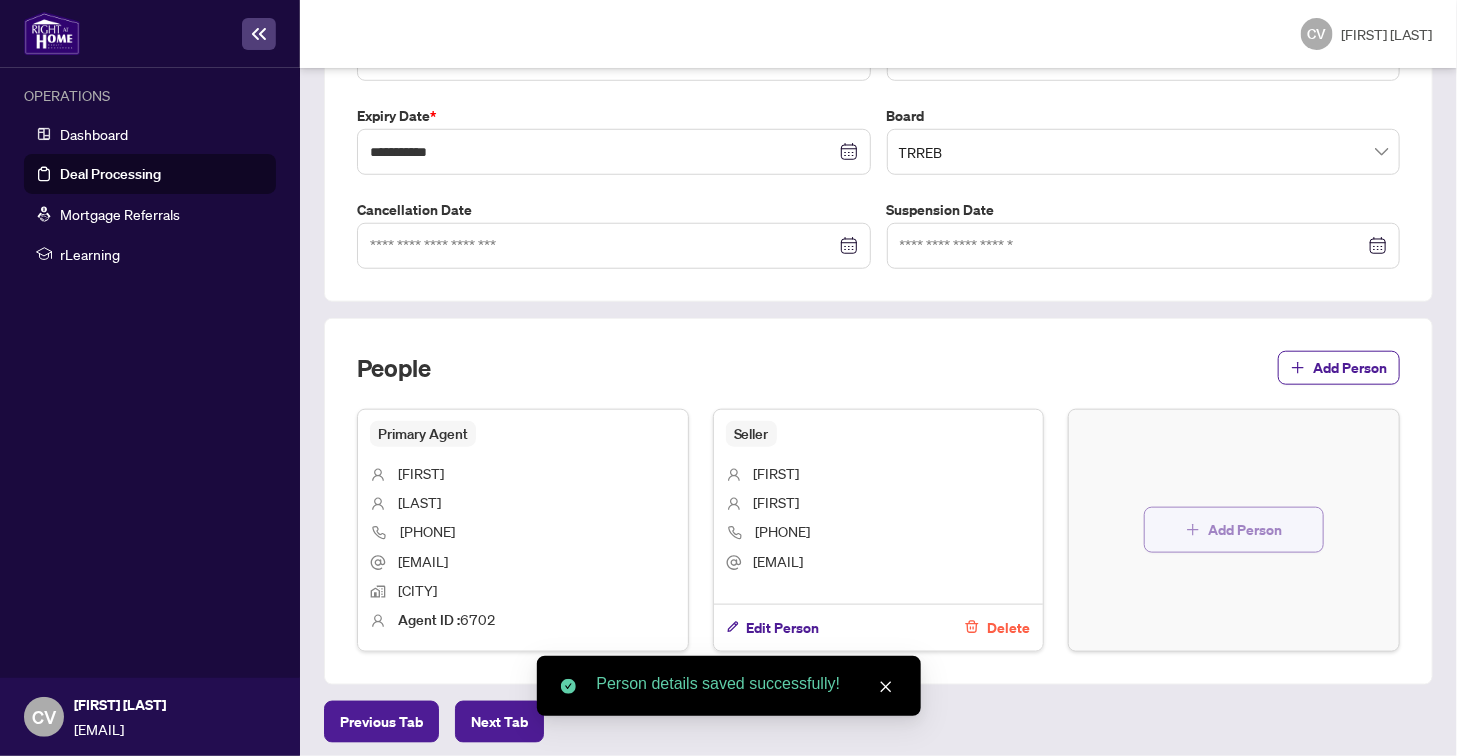 click on "Add Person" at bounding box center [1245, 530] 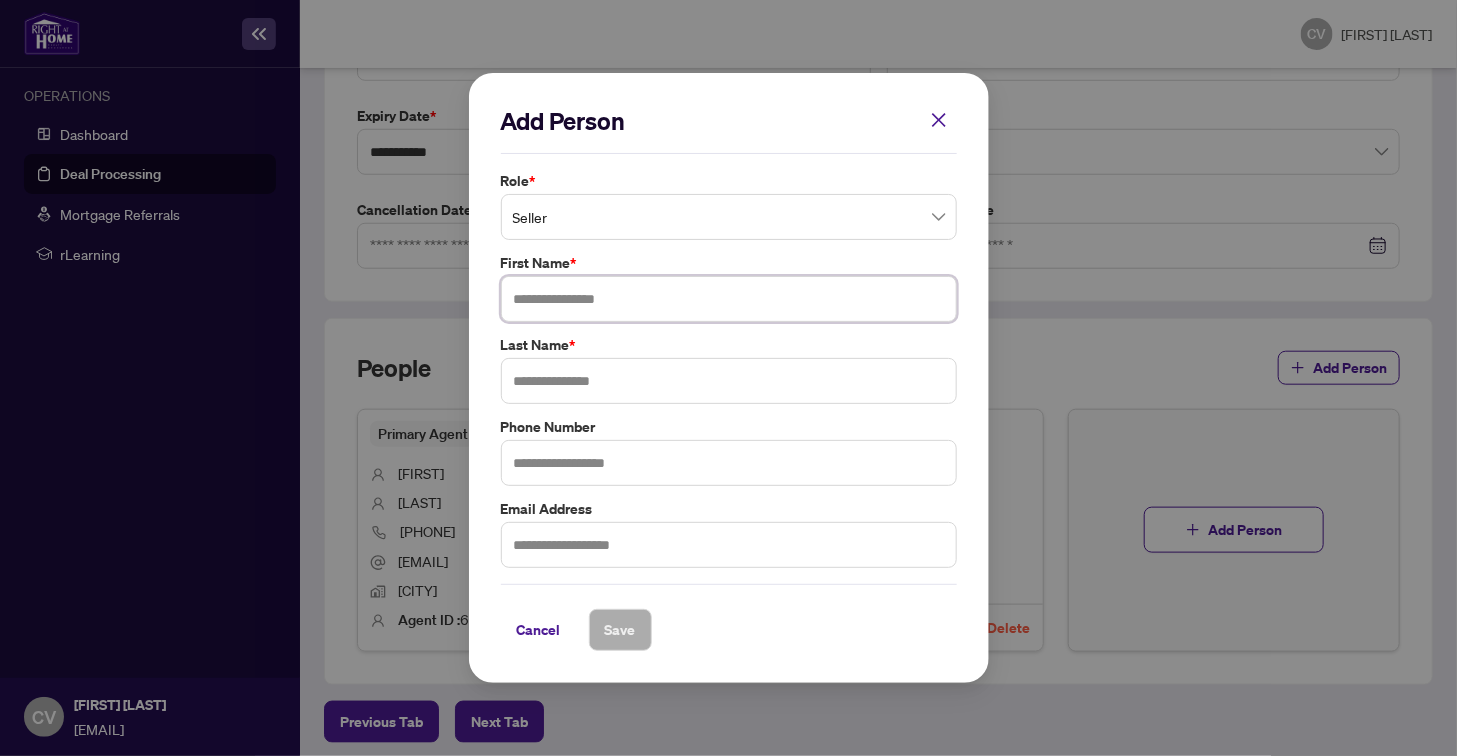 click at bounding box center (729, 299) 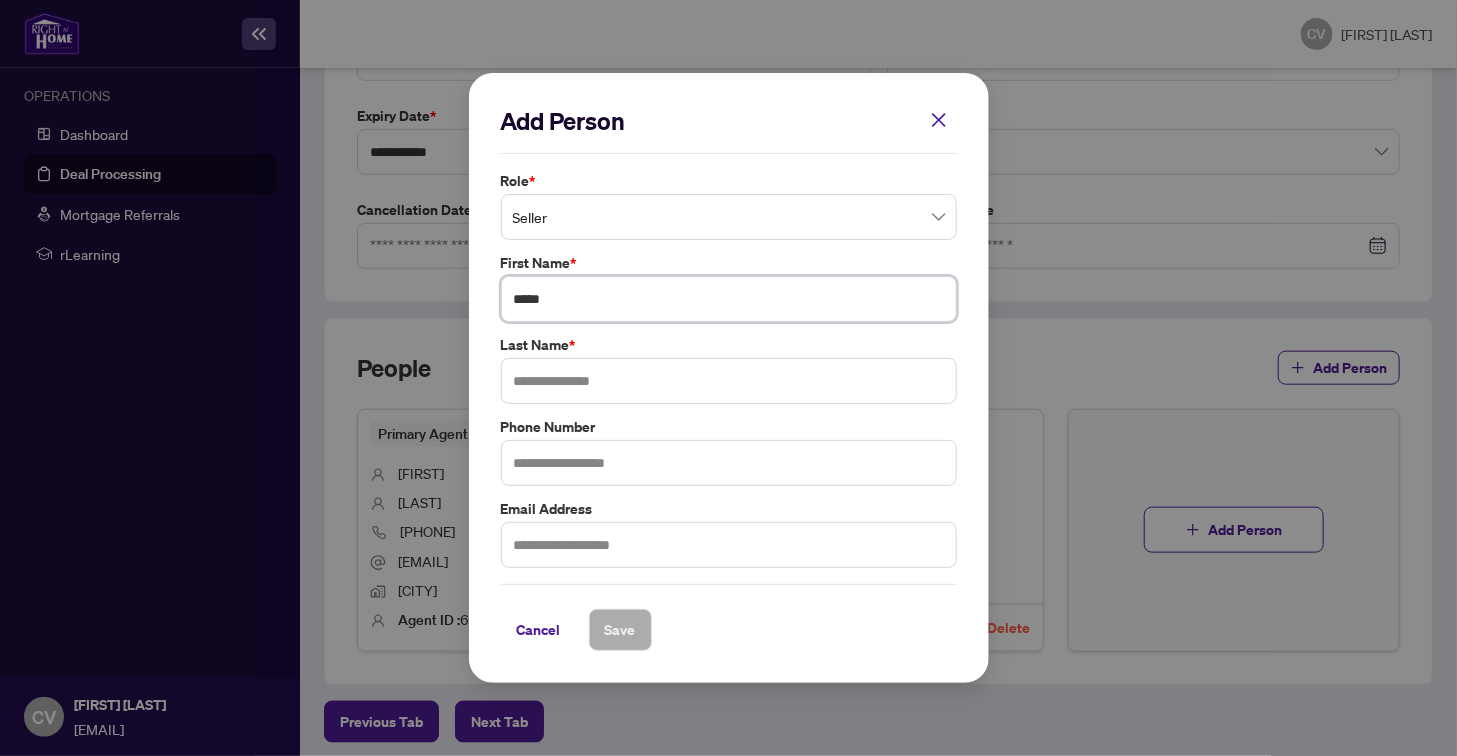 type on "*****" 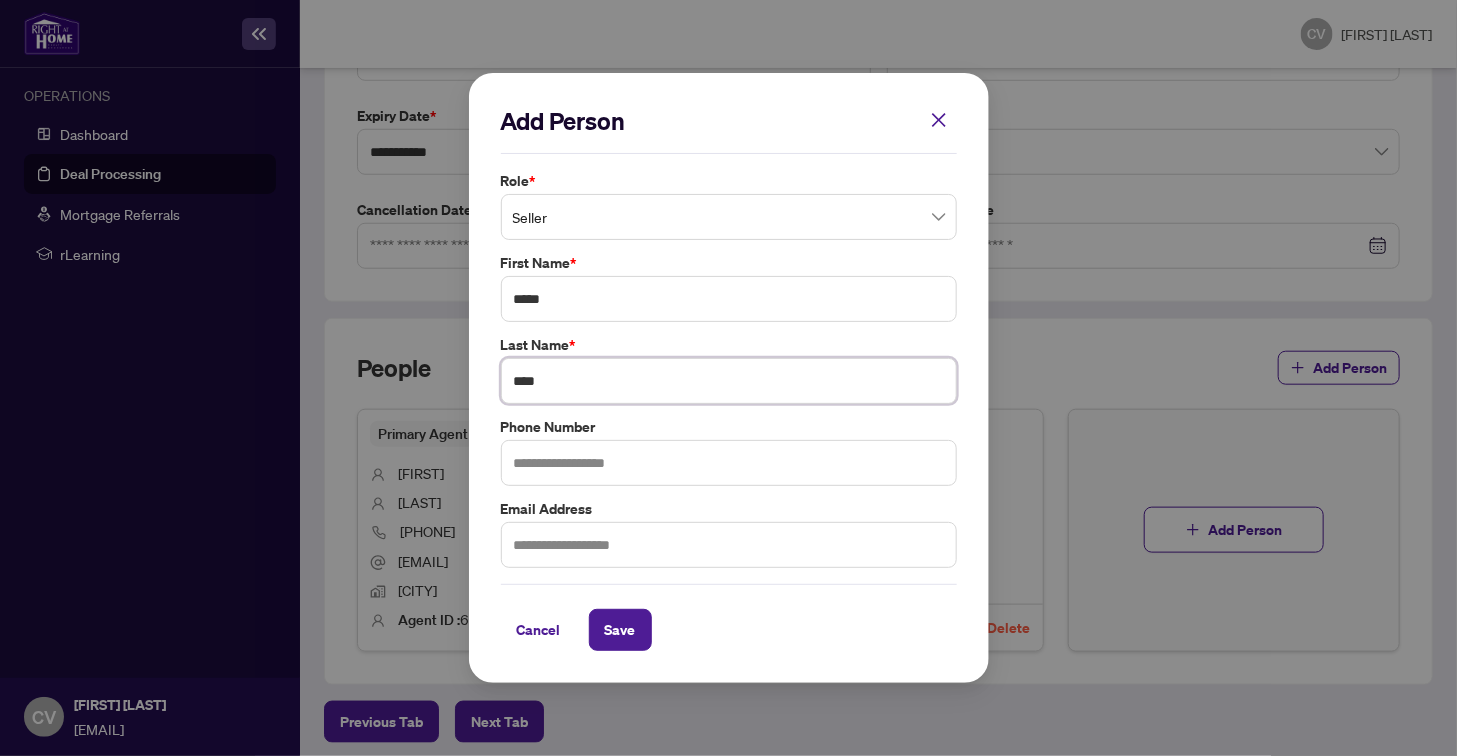 type on "****" 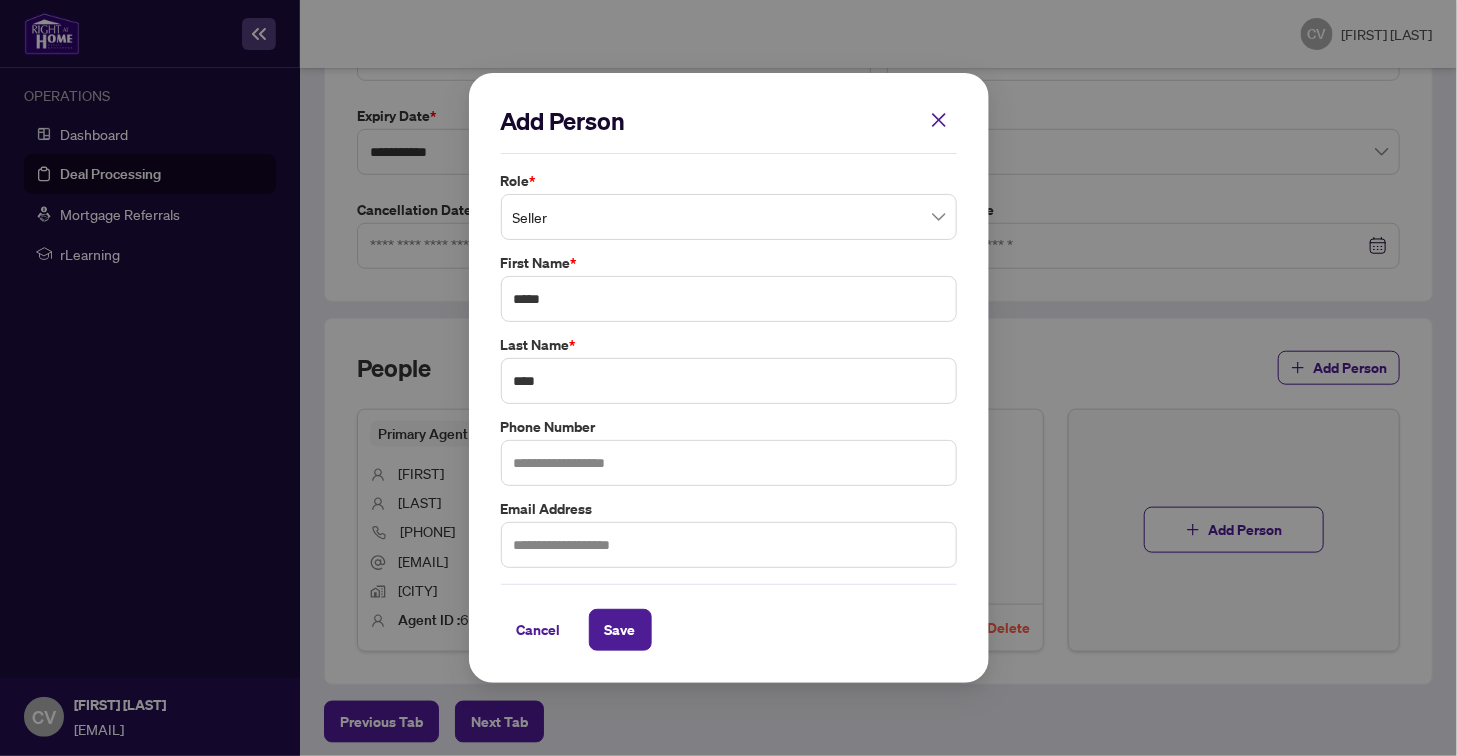 click on "Phone Number" at bounding box center [729, 181] 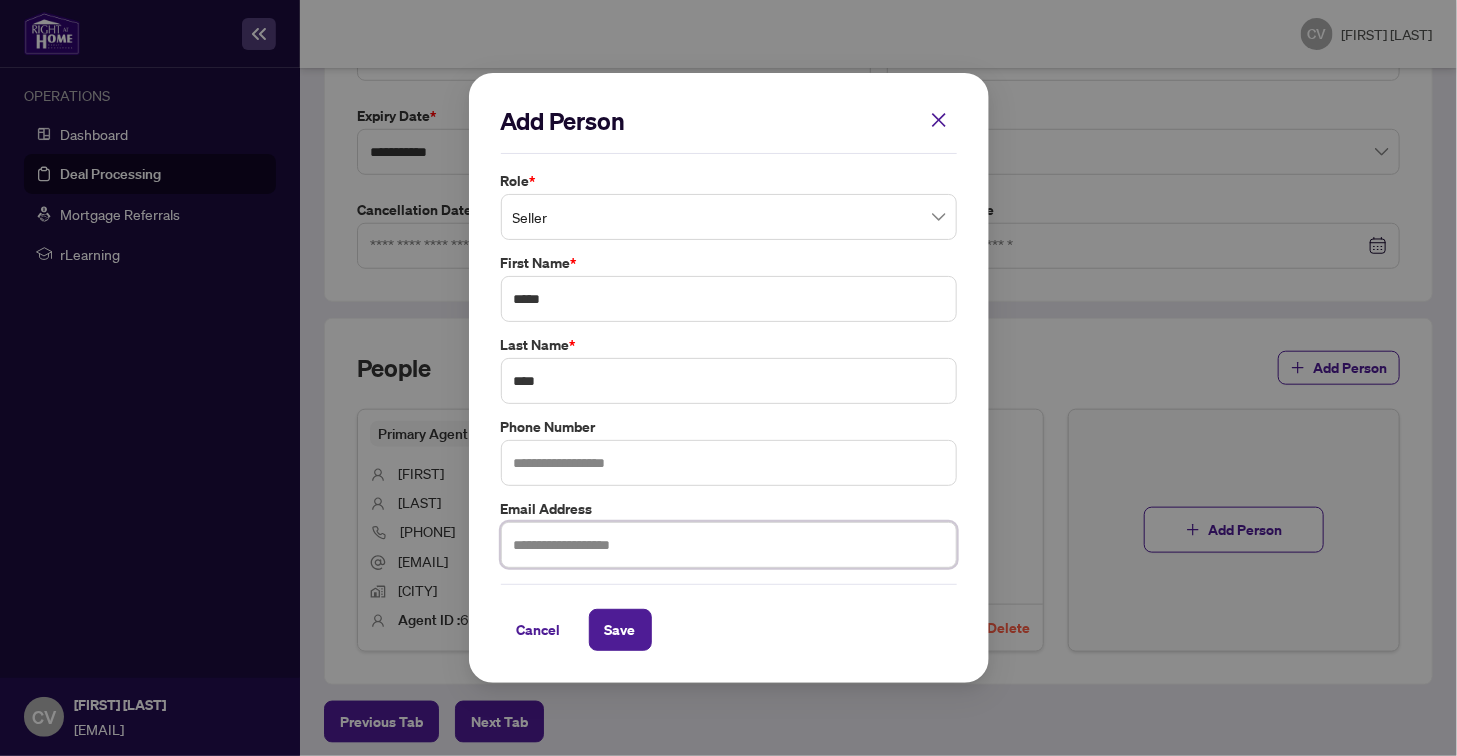 click at bounding box center [729, 545] 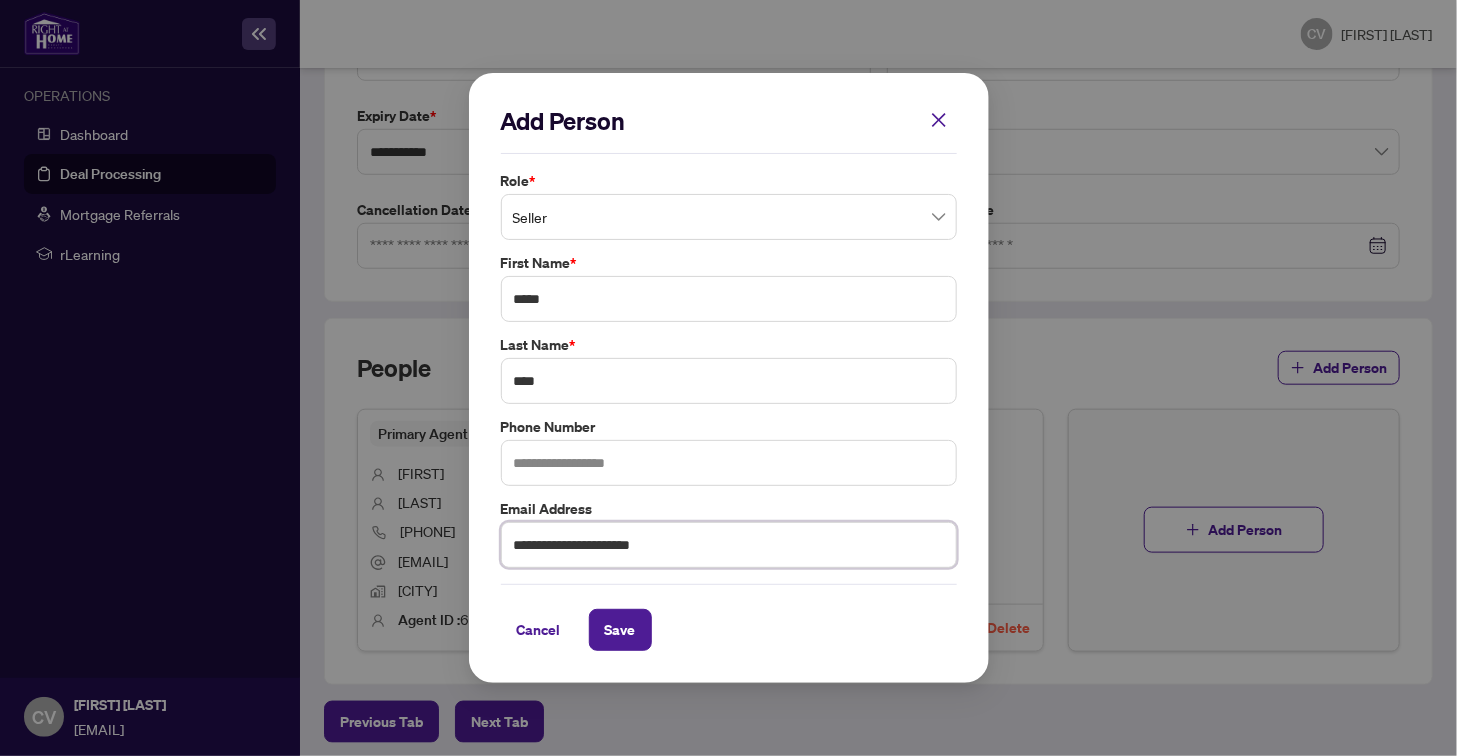 type on "**********" 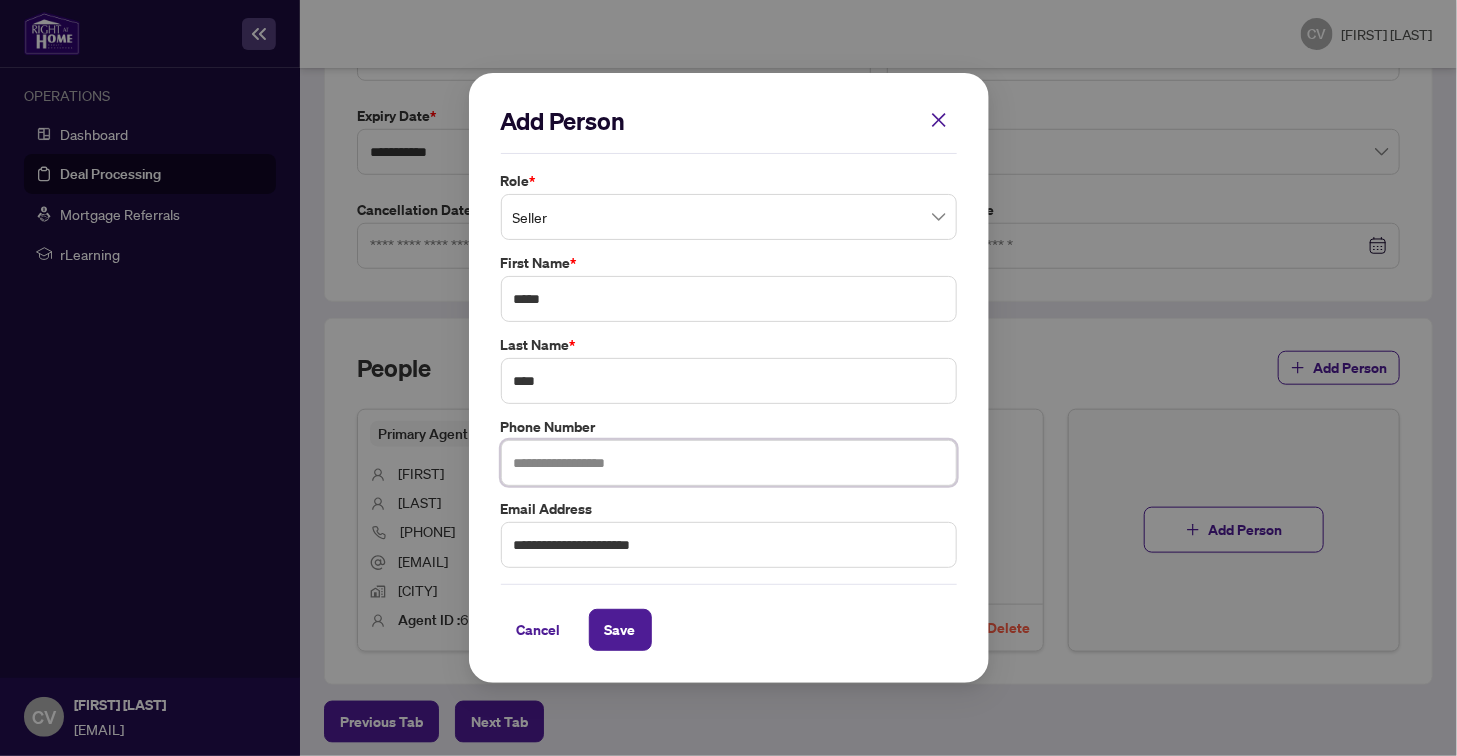 click at bounding box center (729, 463) 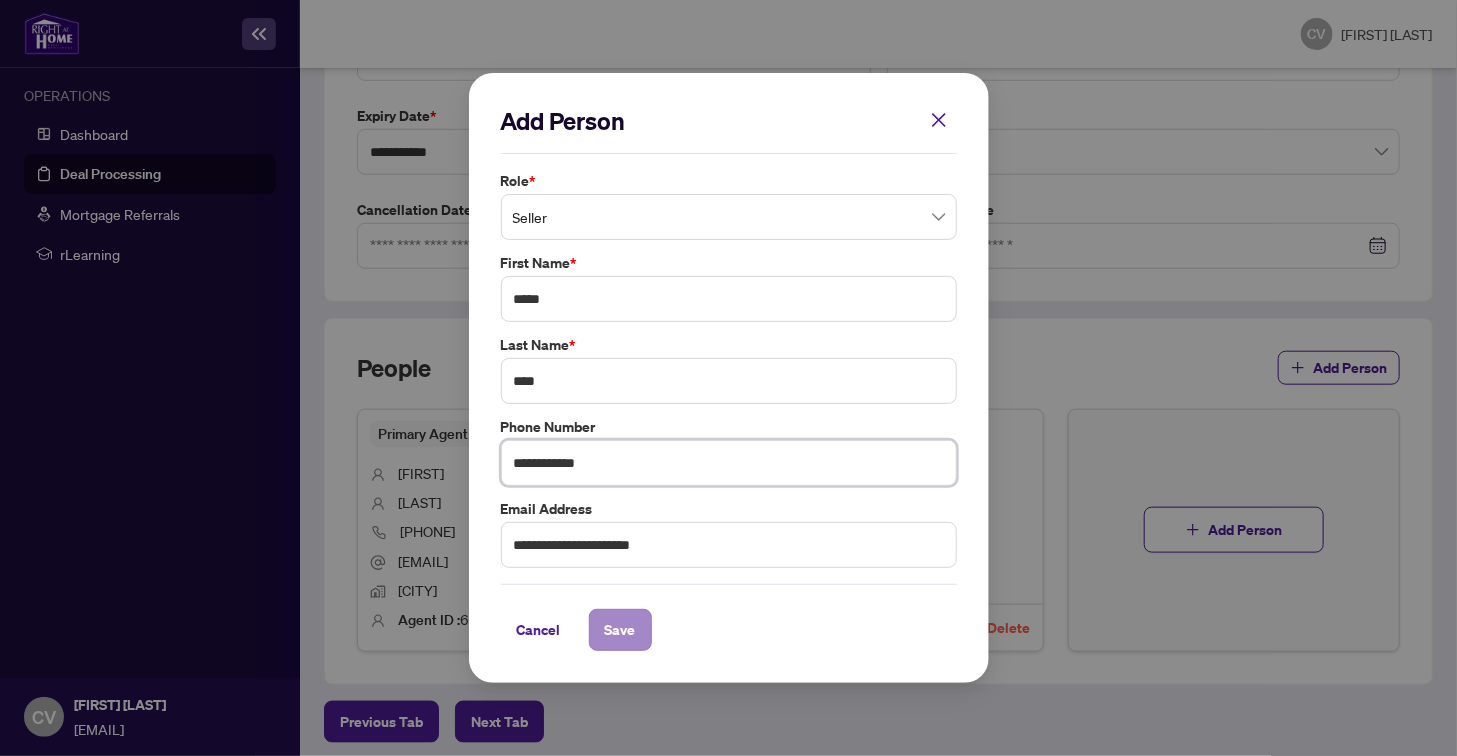 type on "**********" 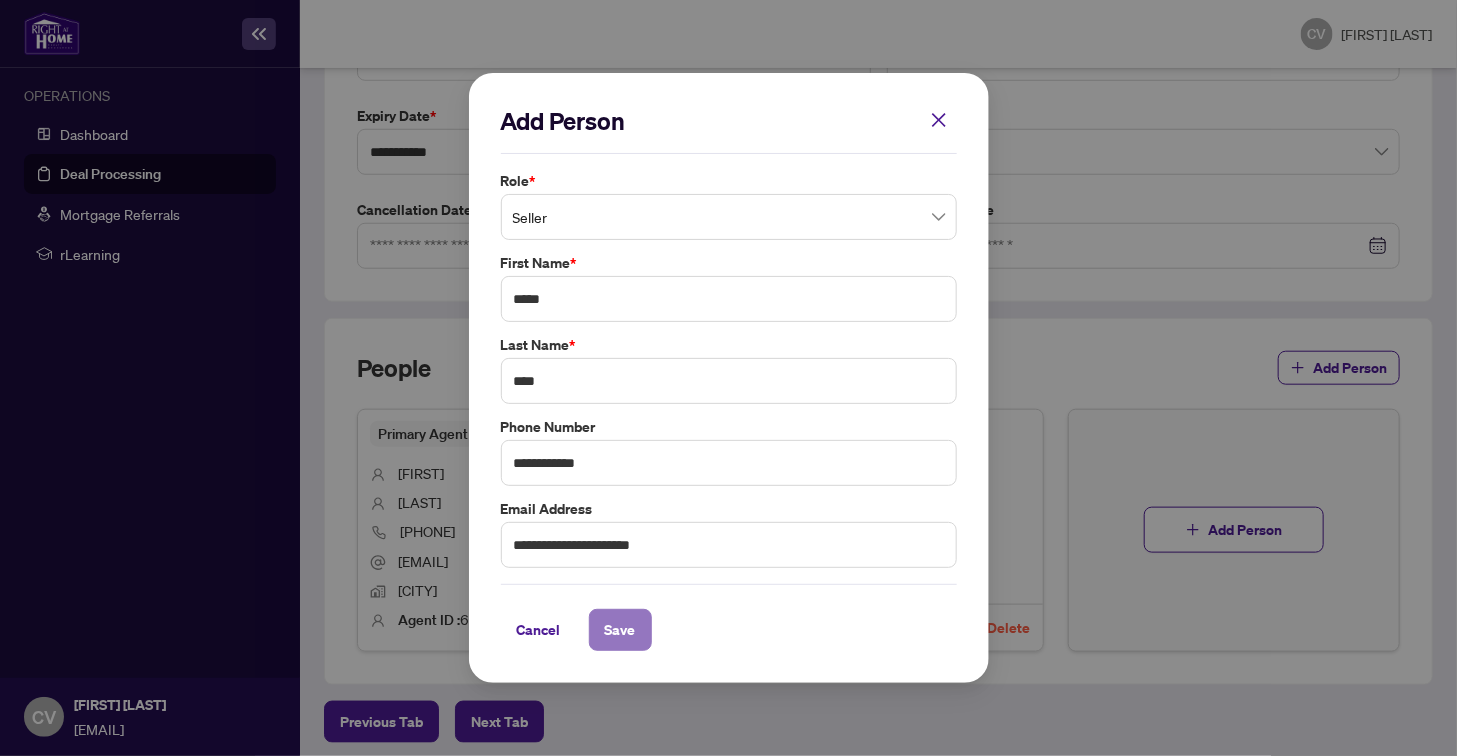 click on "Save" at bounding box center [620, 630] 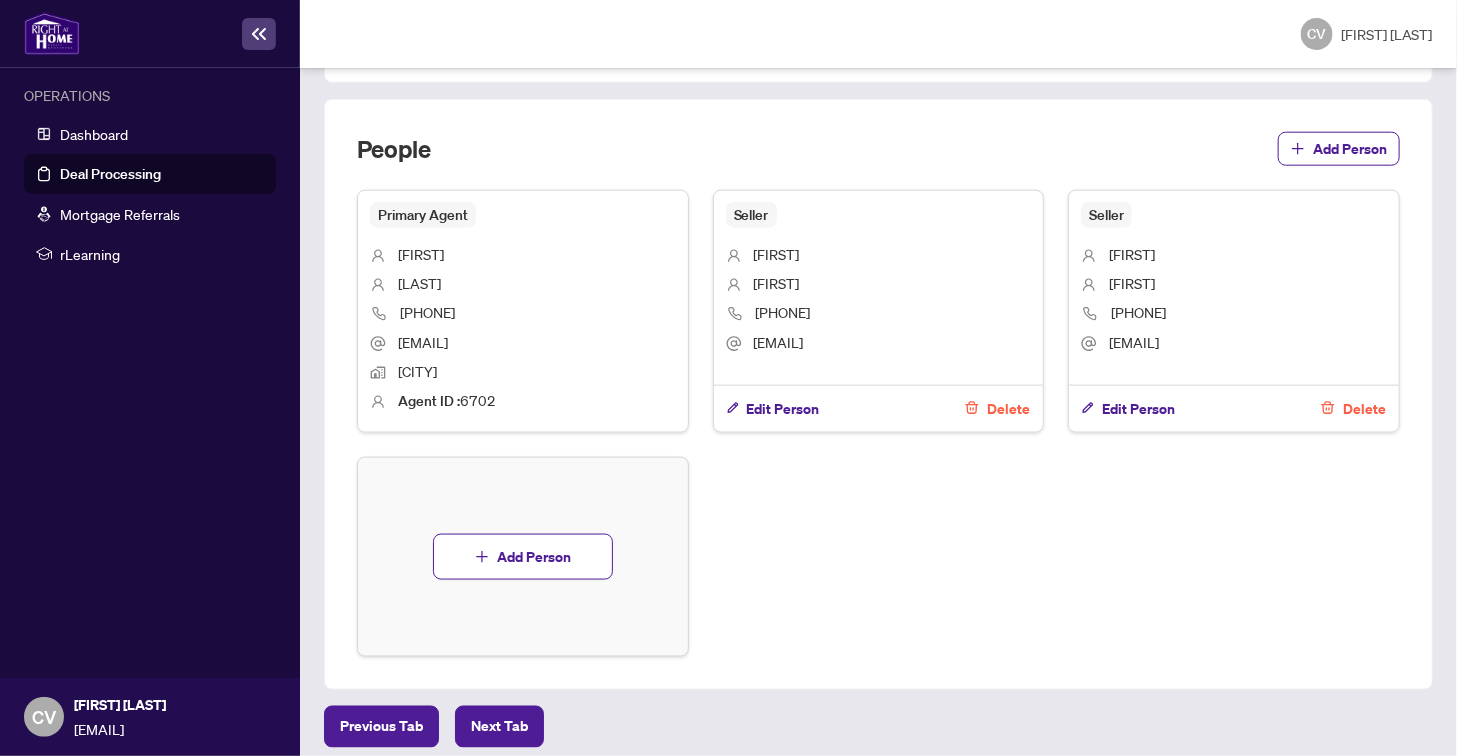 scroll, scrollTop: 811, scrollLeft: 0, axis: vertical 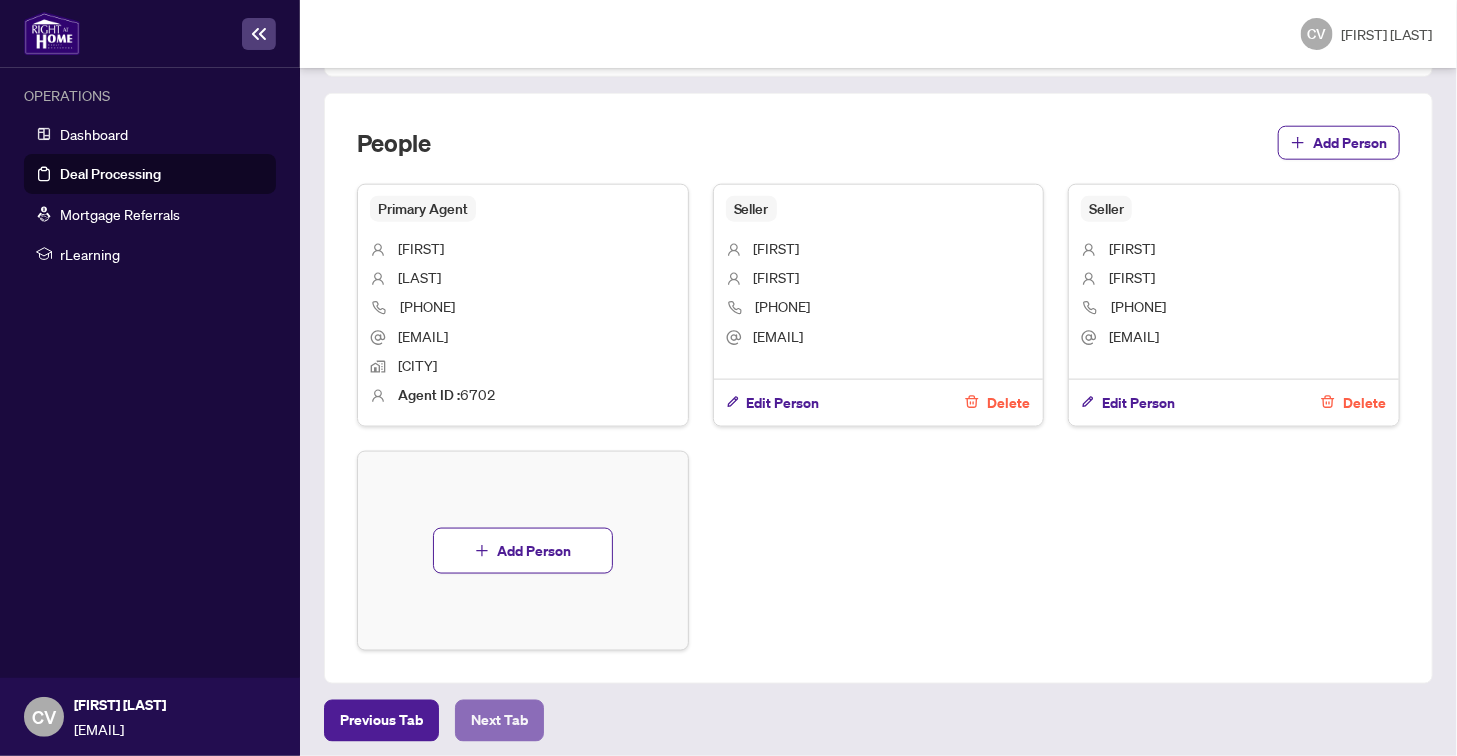 click on "Next Tab" at bounding box center (381, 721) 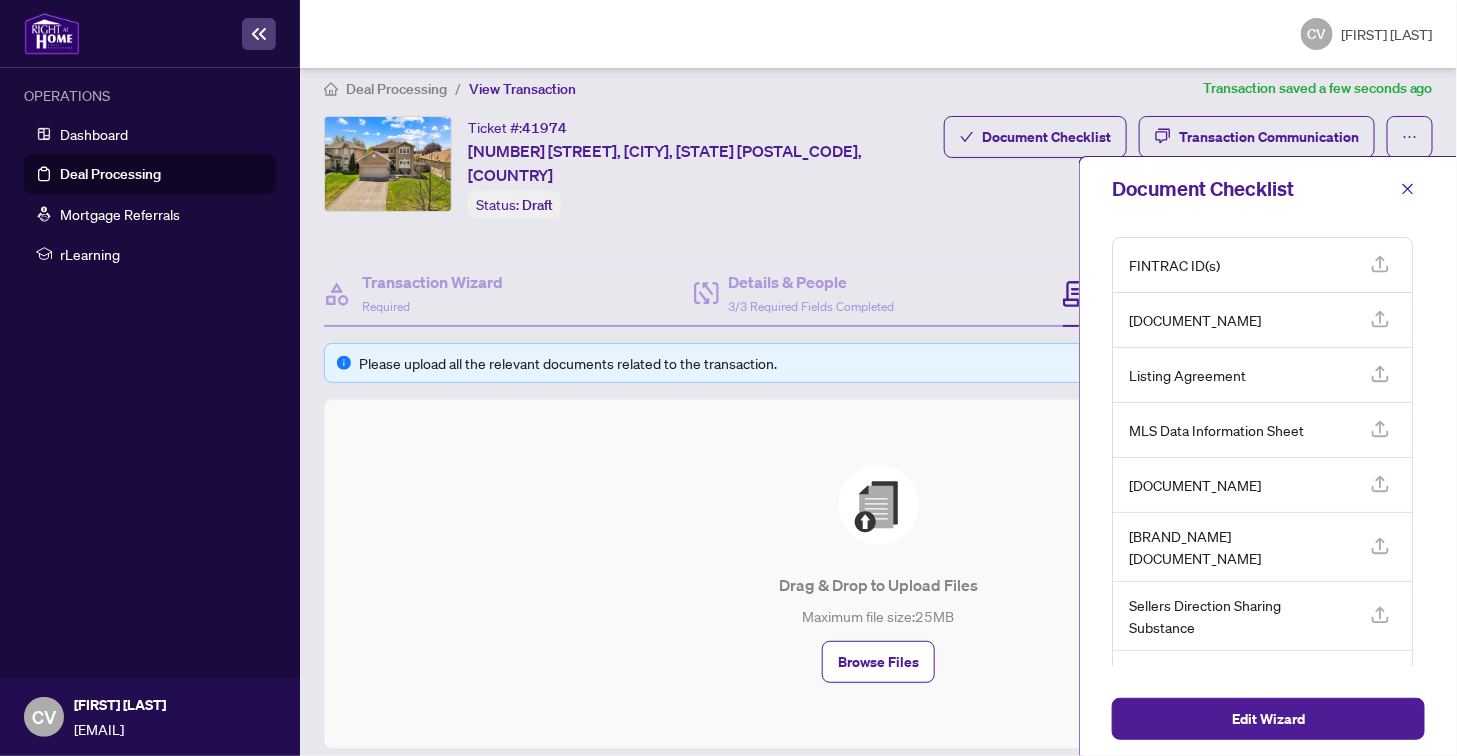scroll, scrollTop: 15, scrollLeft: 0, axis: vertical 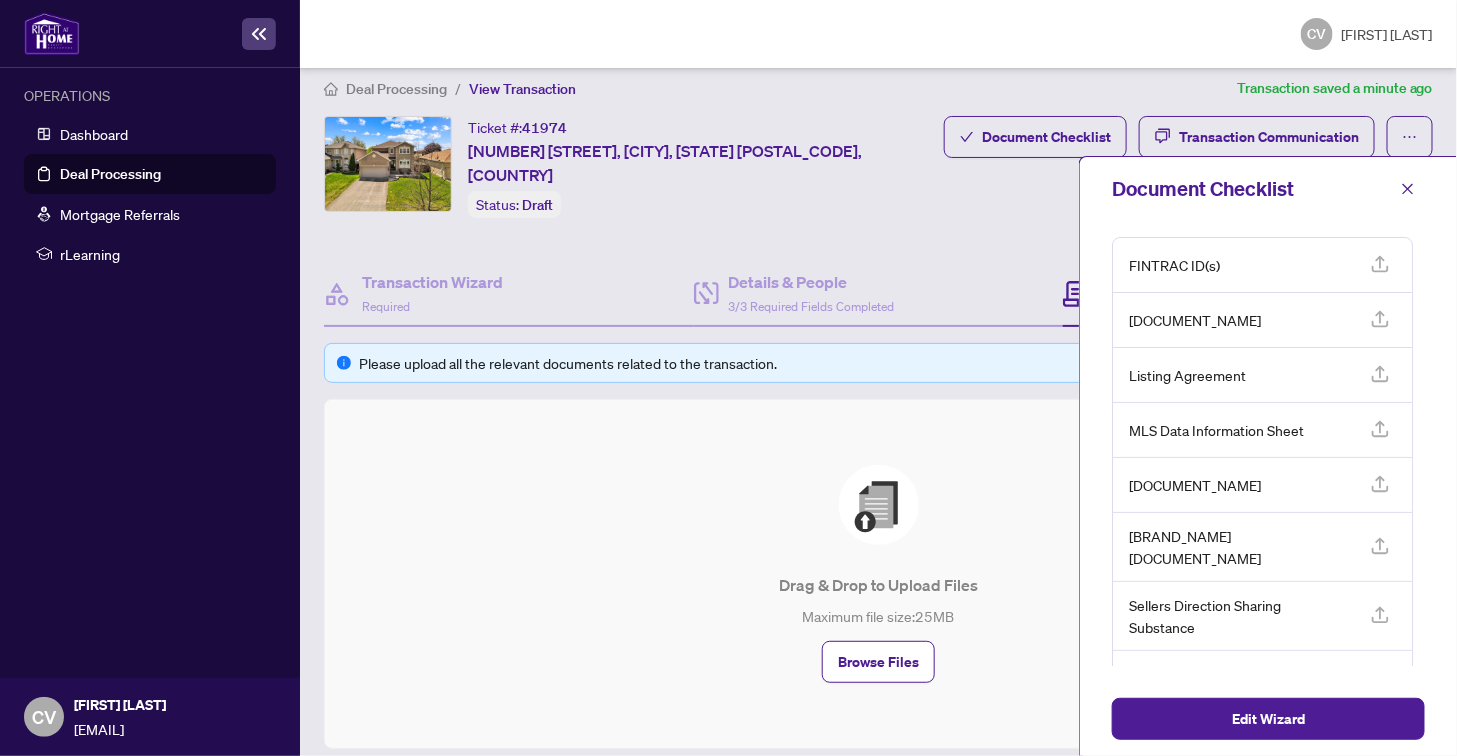 click at bounding box center (1379, 262) 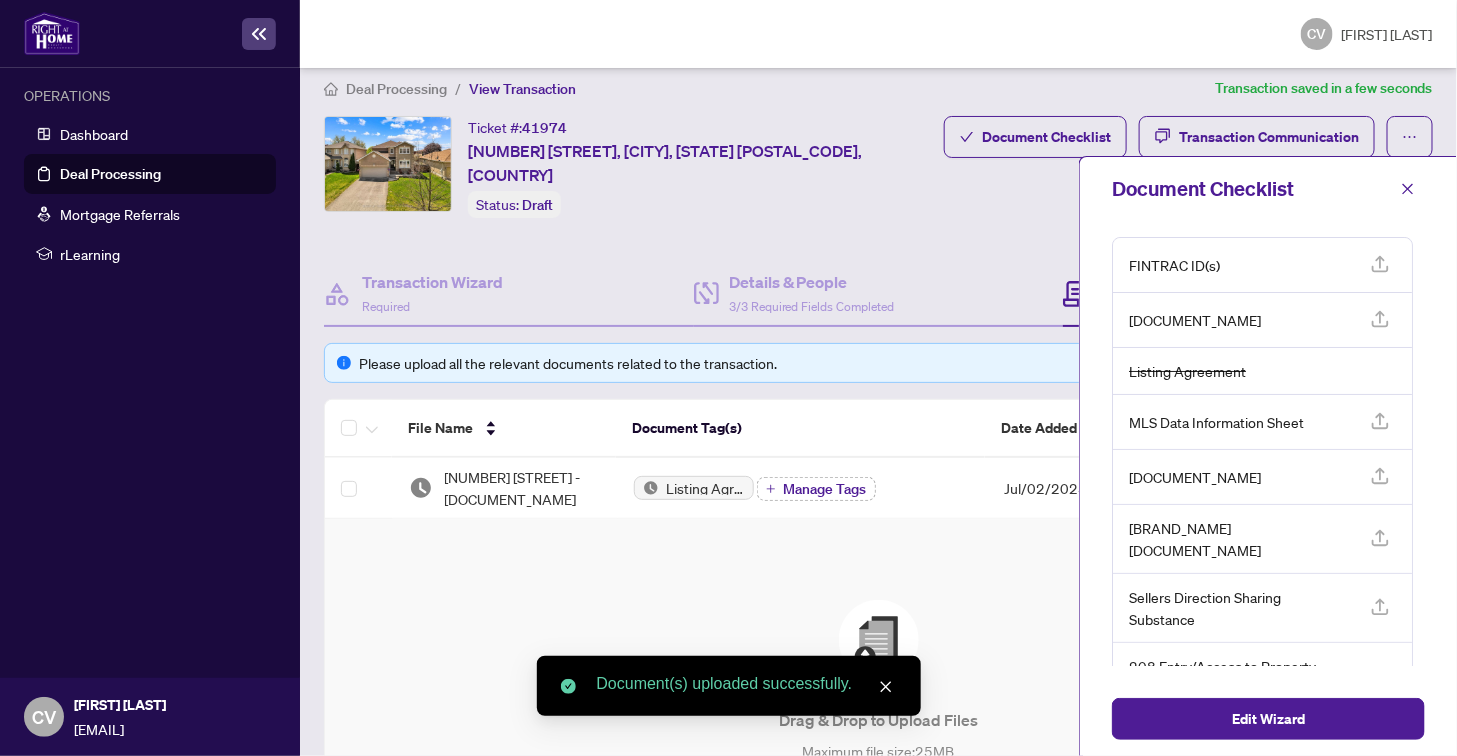 click at bounding box center [1379, 262] 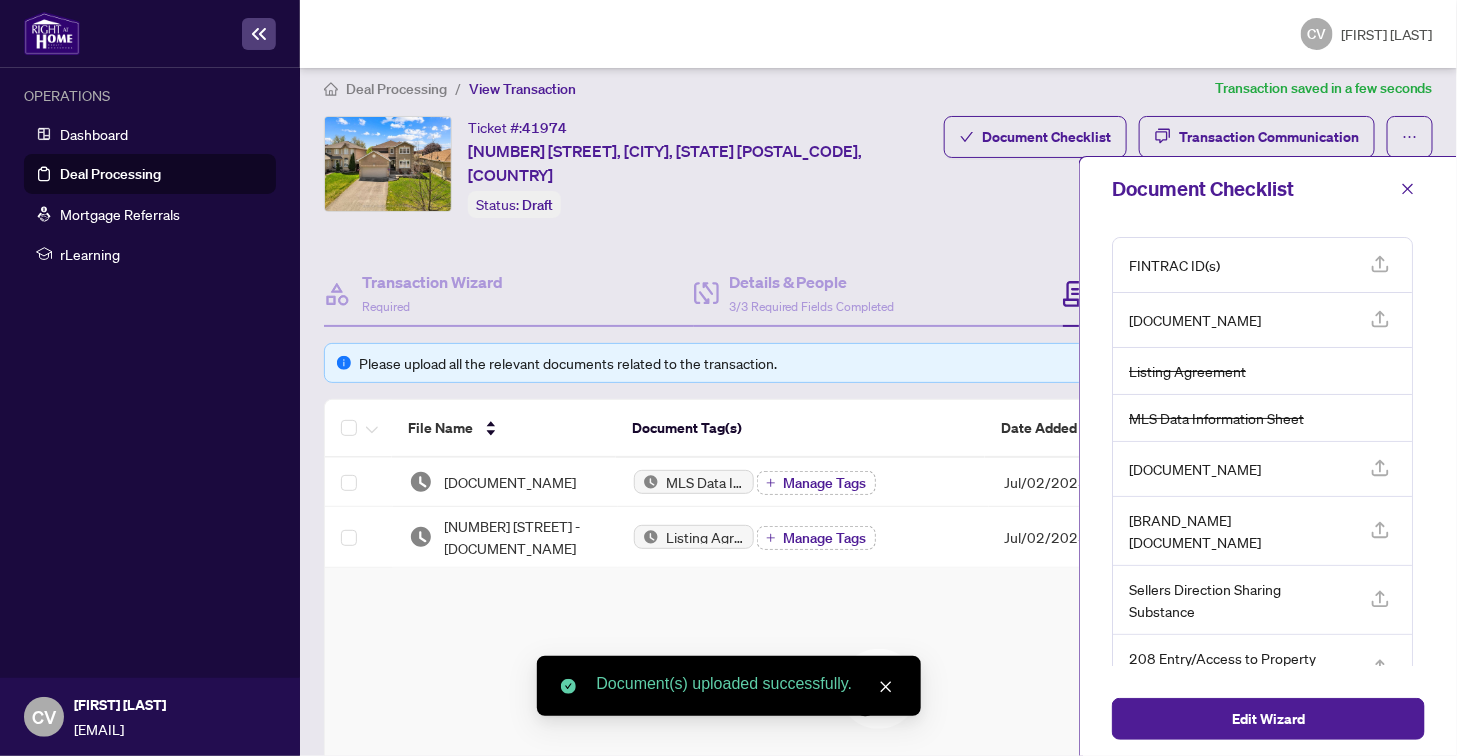 click at bounding box center [1379, 262] 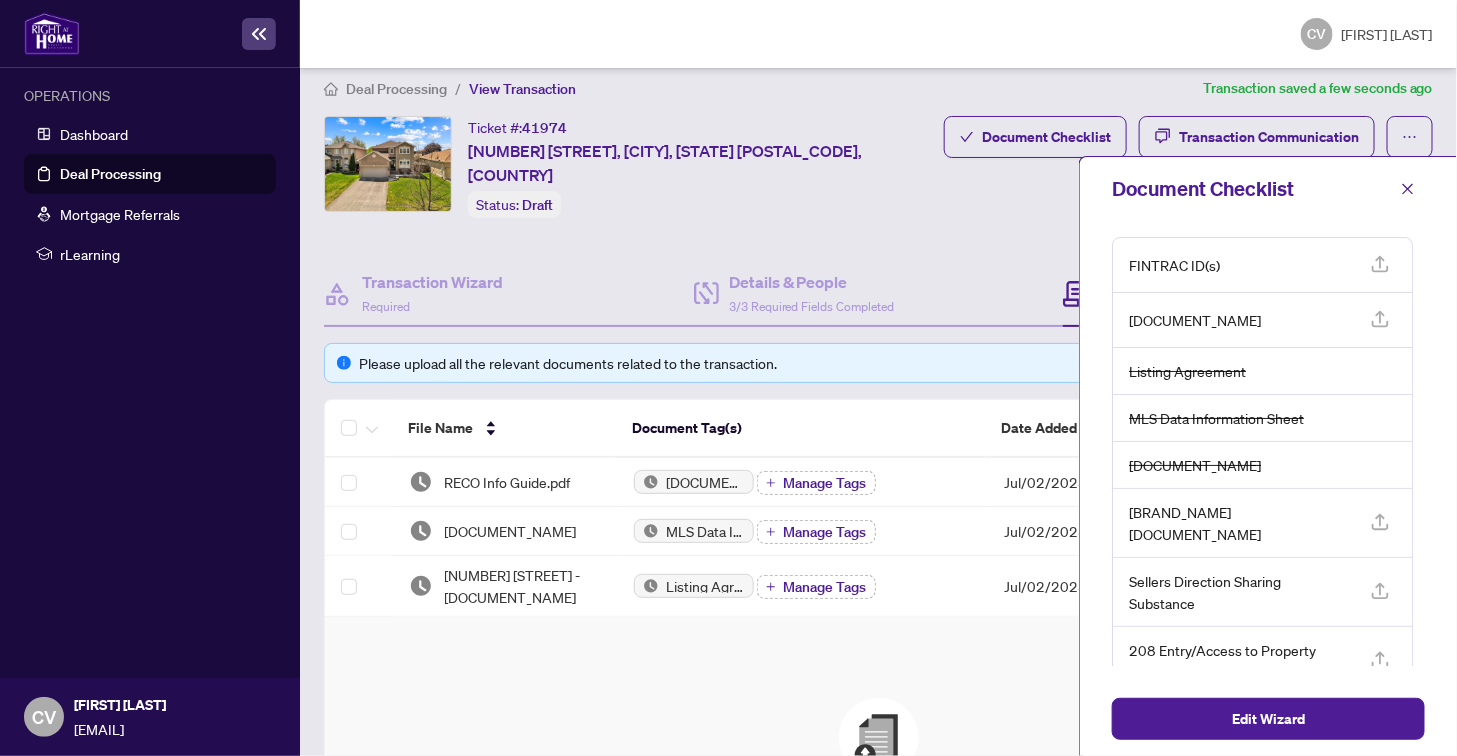 click at bounding box center (1380, 264) 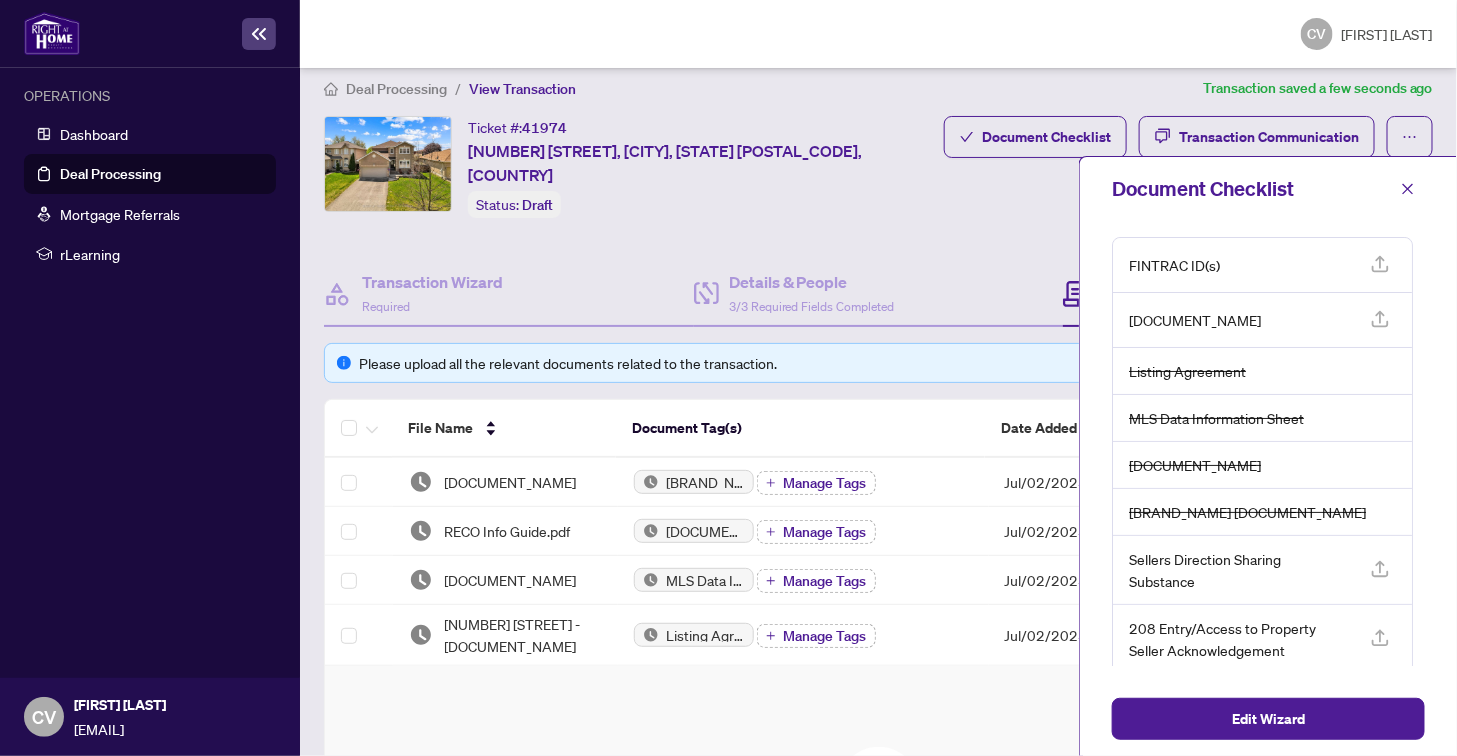 click at bounding box center (1380, 264) 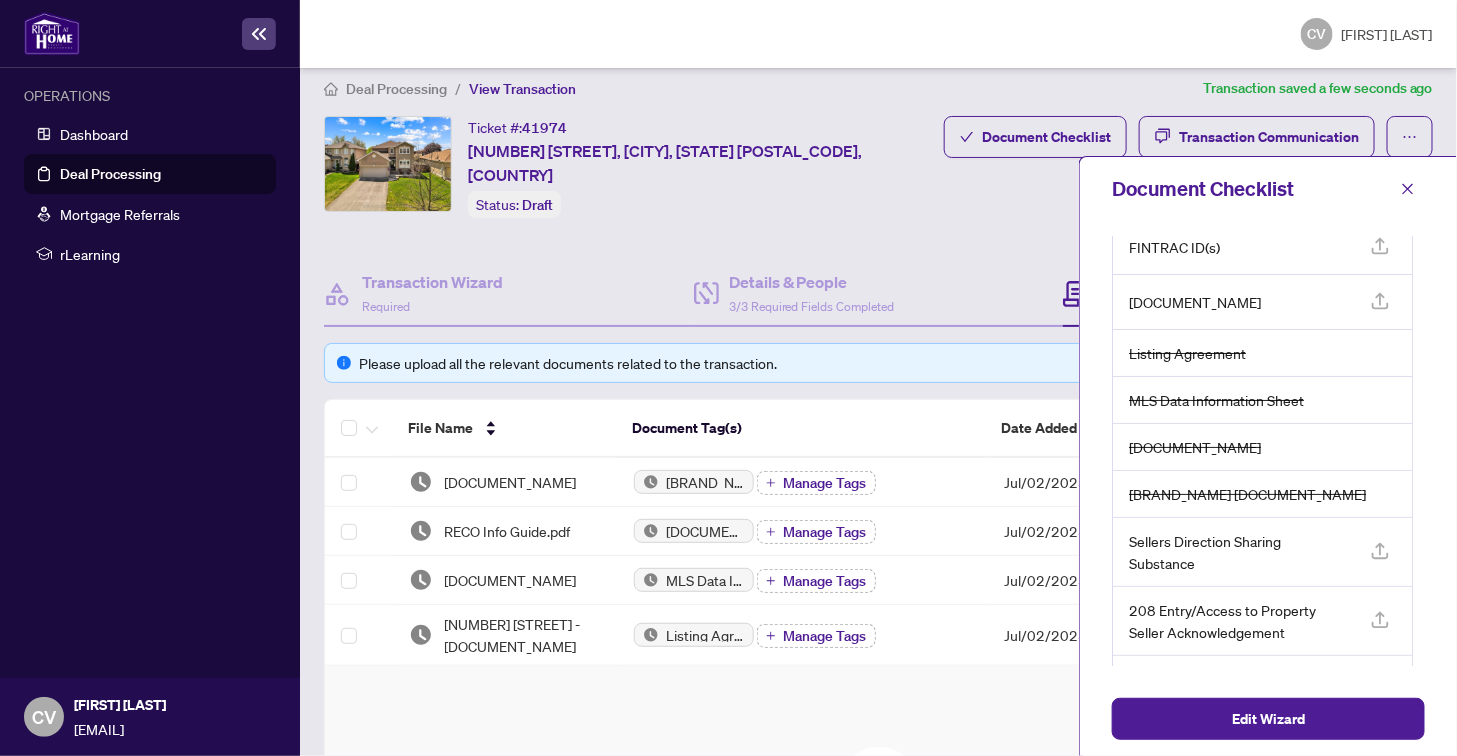 scroll, scrollTop: 0, scrollLeft: 0, axis: both 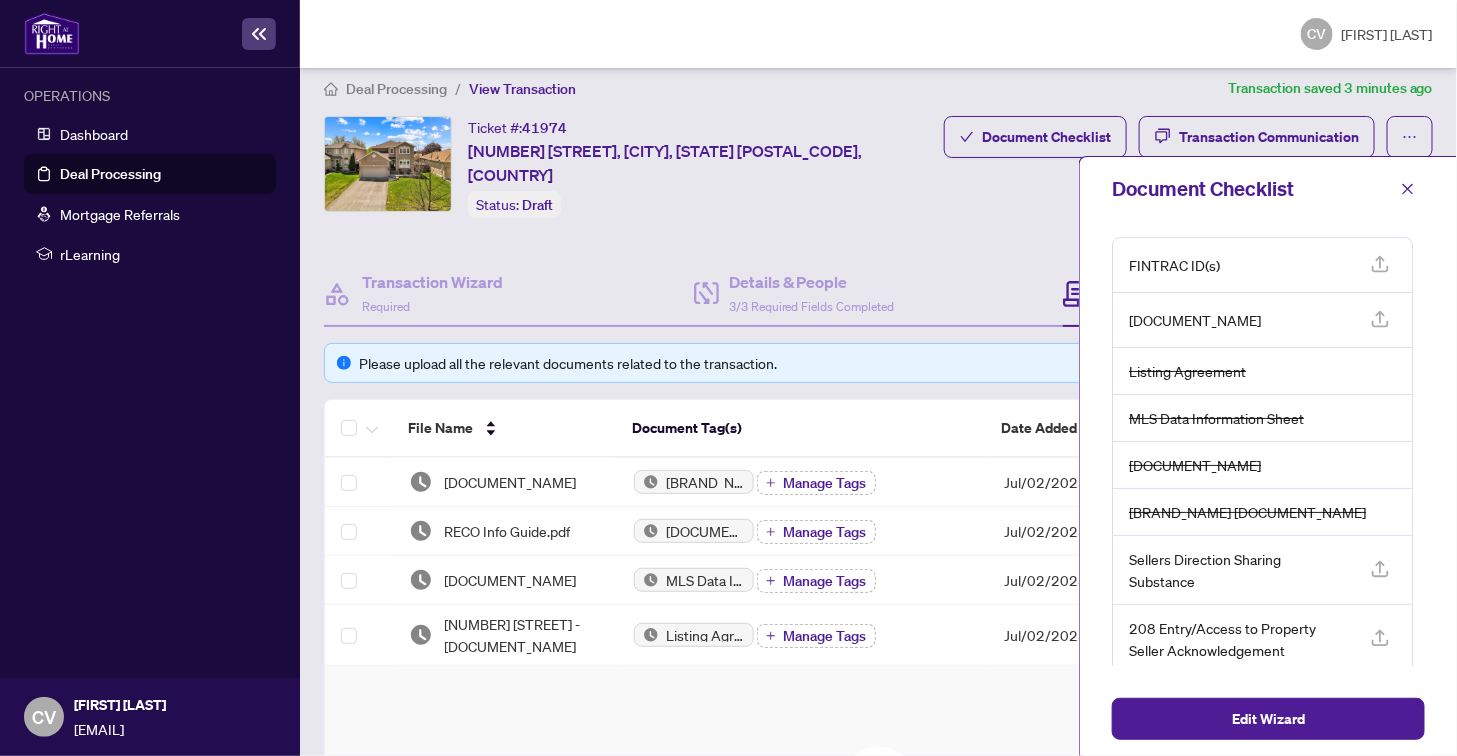 type 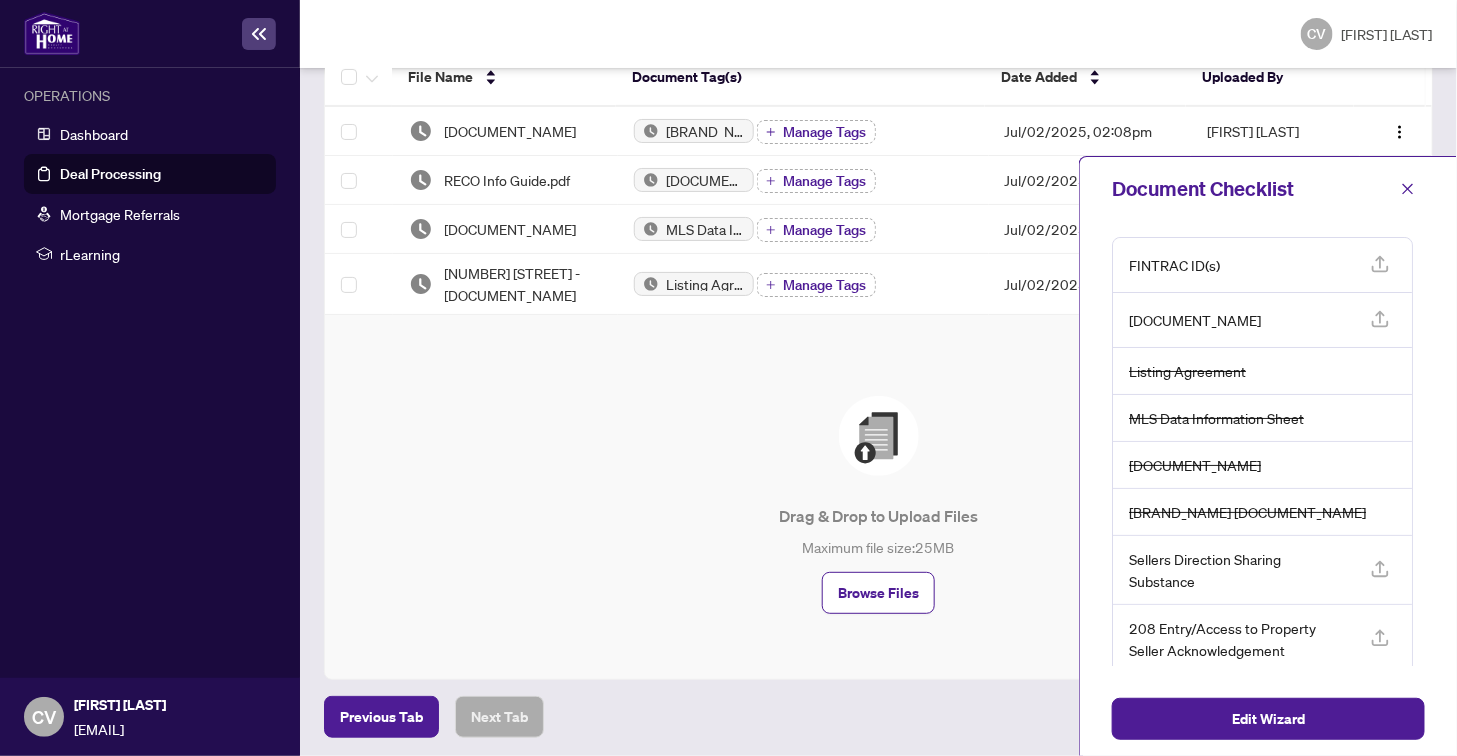 scroll, scrollTop: 377, scrollLeft: 0, axis: vertical 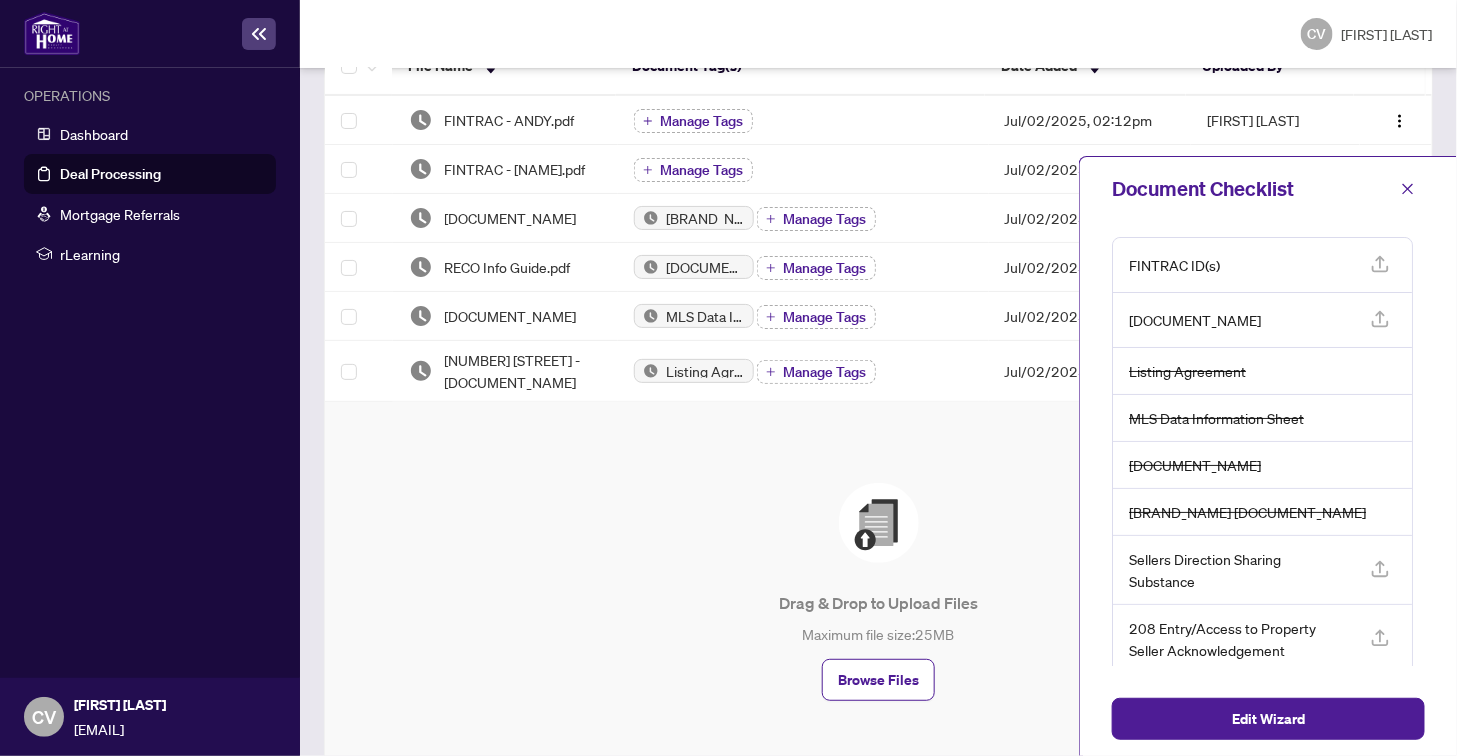 drag, startPoint x: 1407, startPoint y: 182, endPoint x: 1338, endPoint y: 234, distance: 86.40023 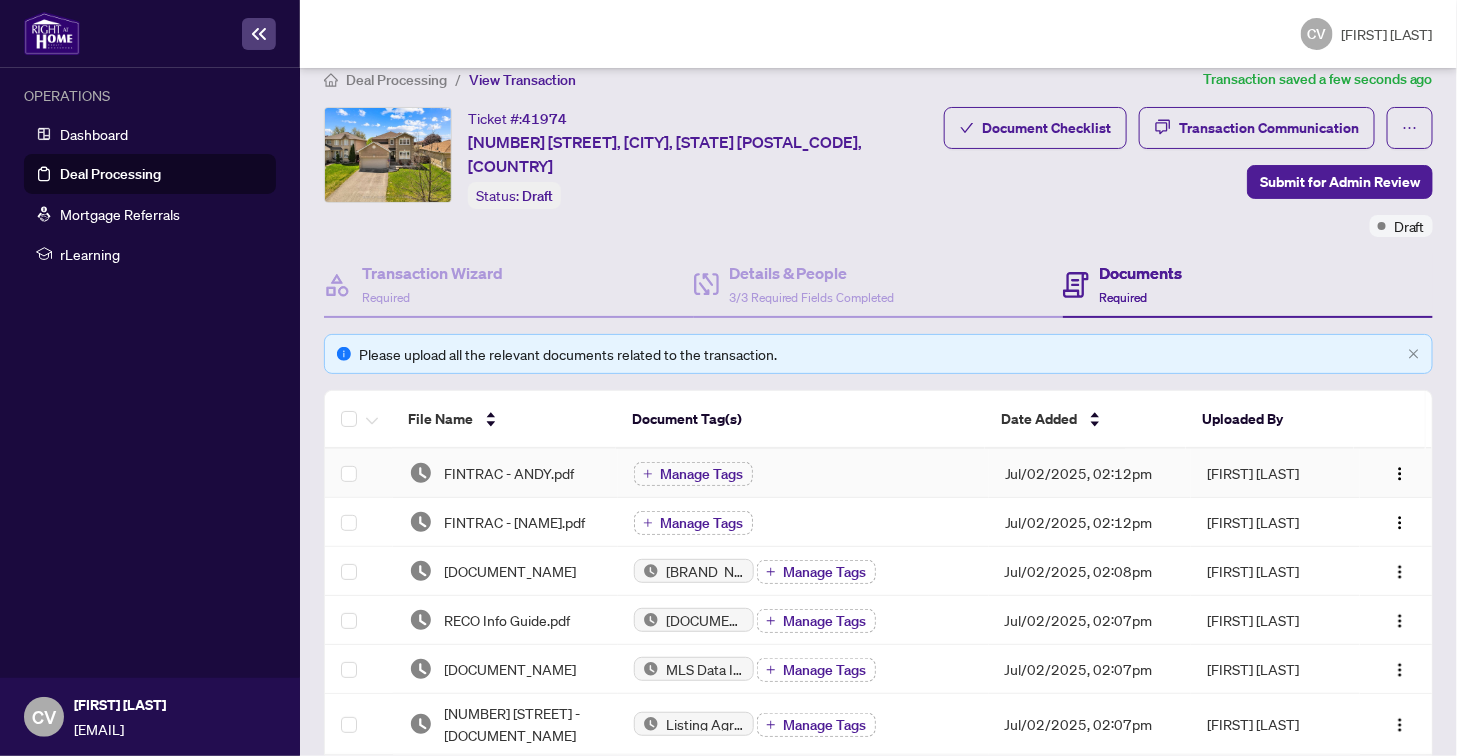 scroll, scrollTop: 0, scrollLeft: 0, axis: both 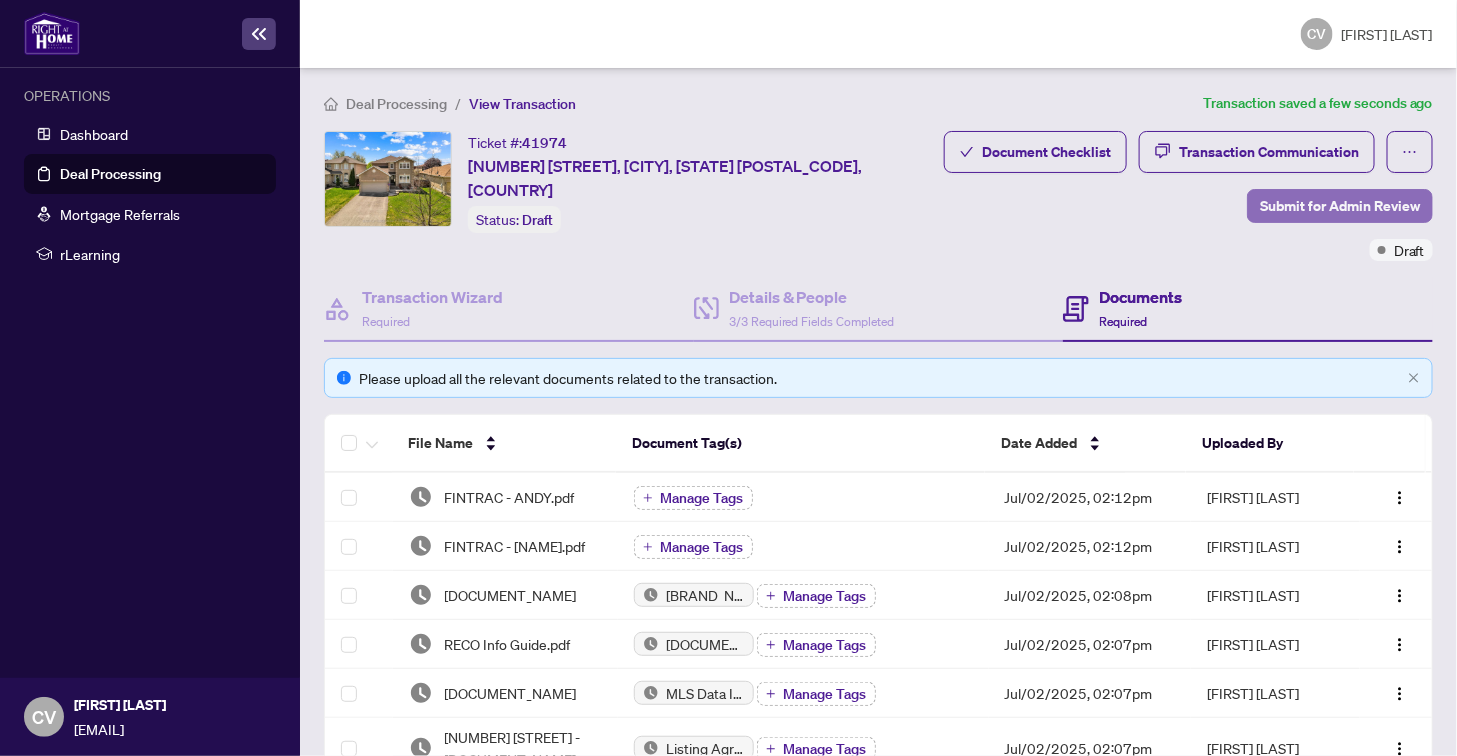 click on "Submit for Admin Review" at bounding box center [1340, 206] 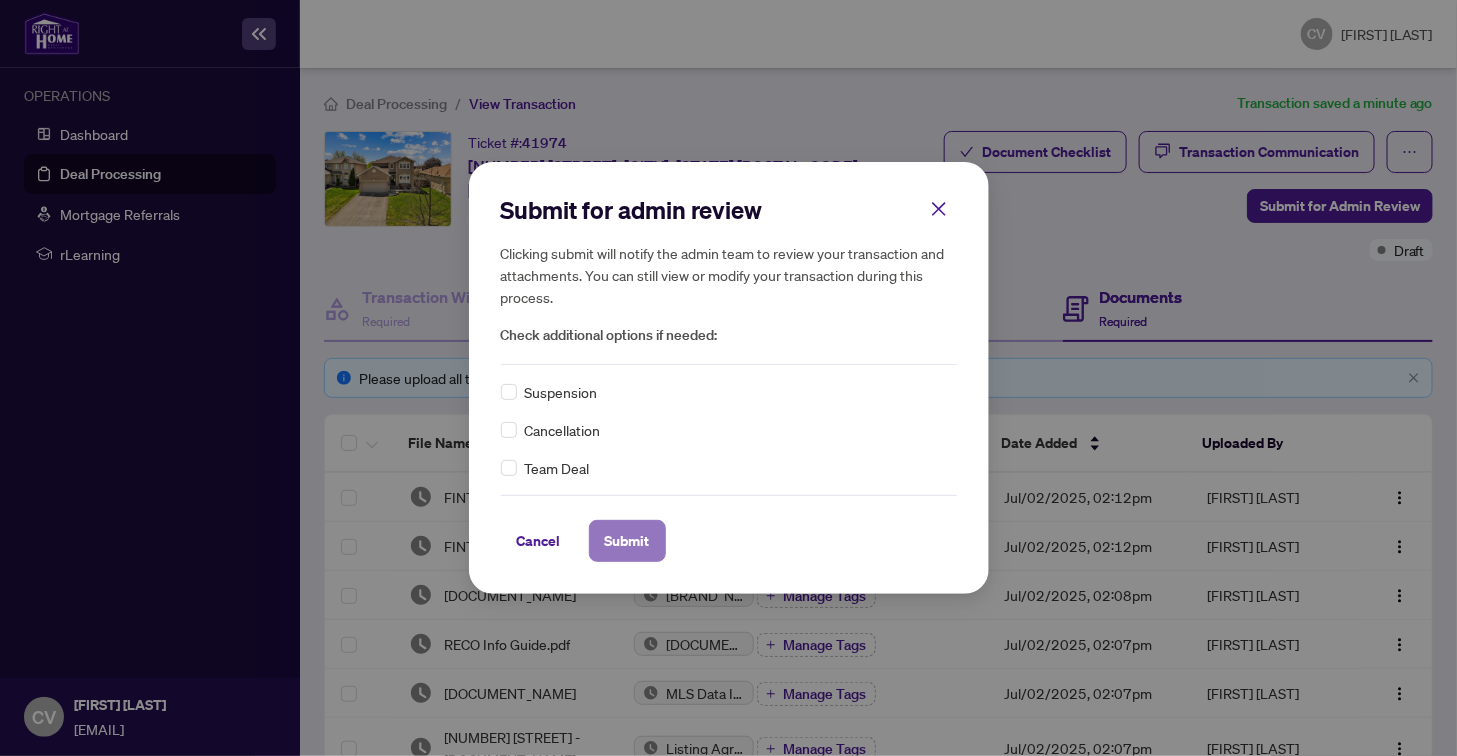 click on "Submit" at bounding box center [627, 541] 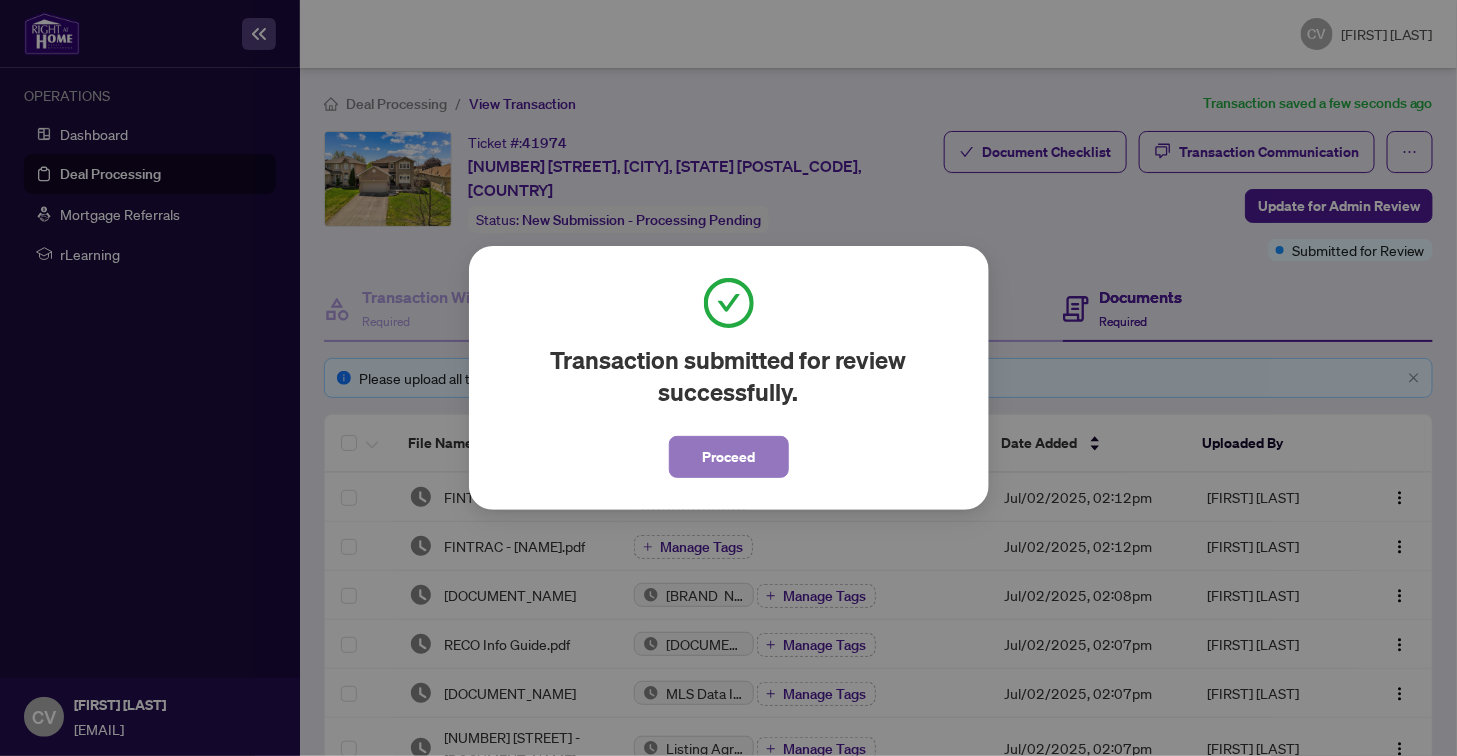 click on "Proceed" at bounding box center [729, 457] 